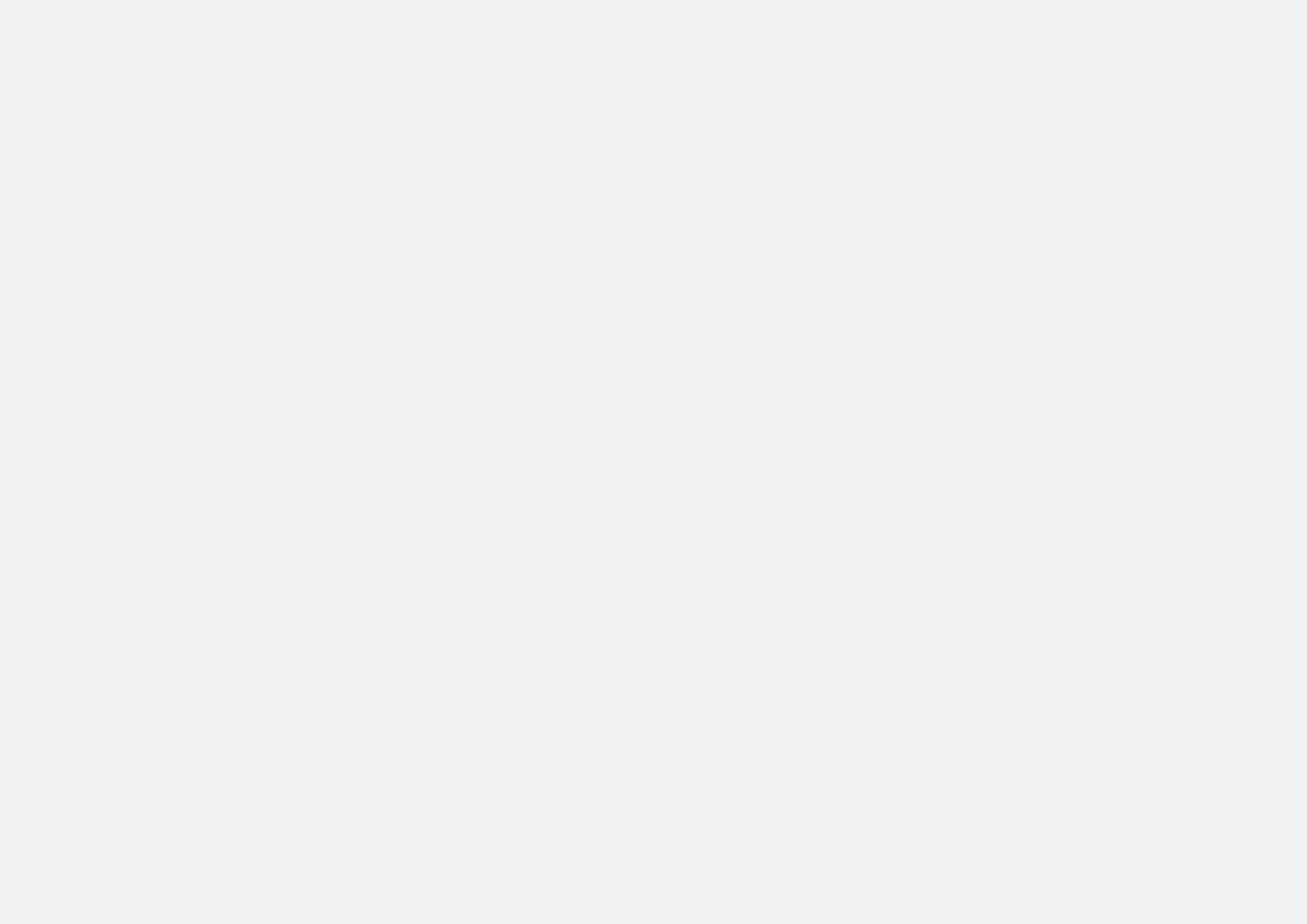 scroll, scrollTop: 0, scrollLeft: 0, axis: both 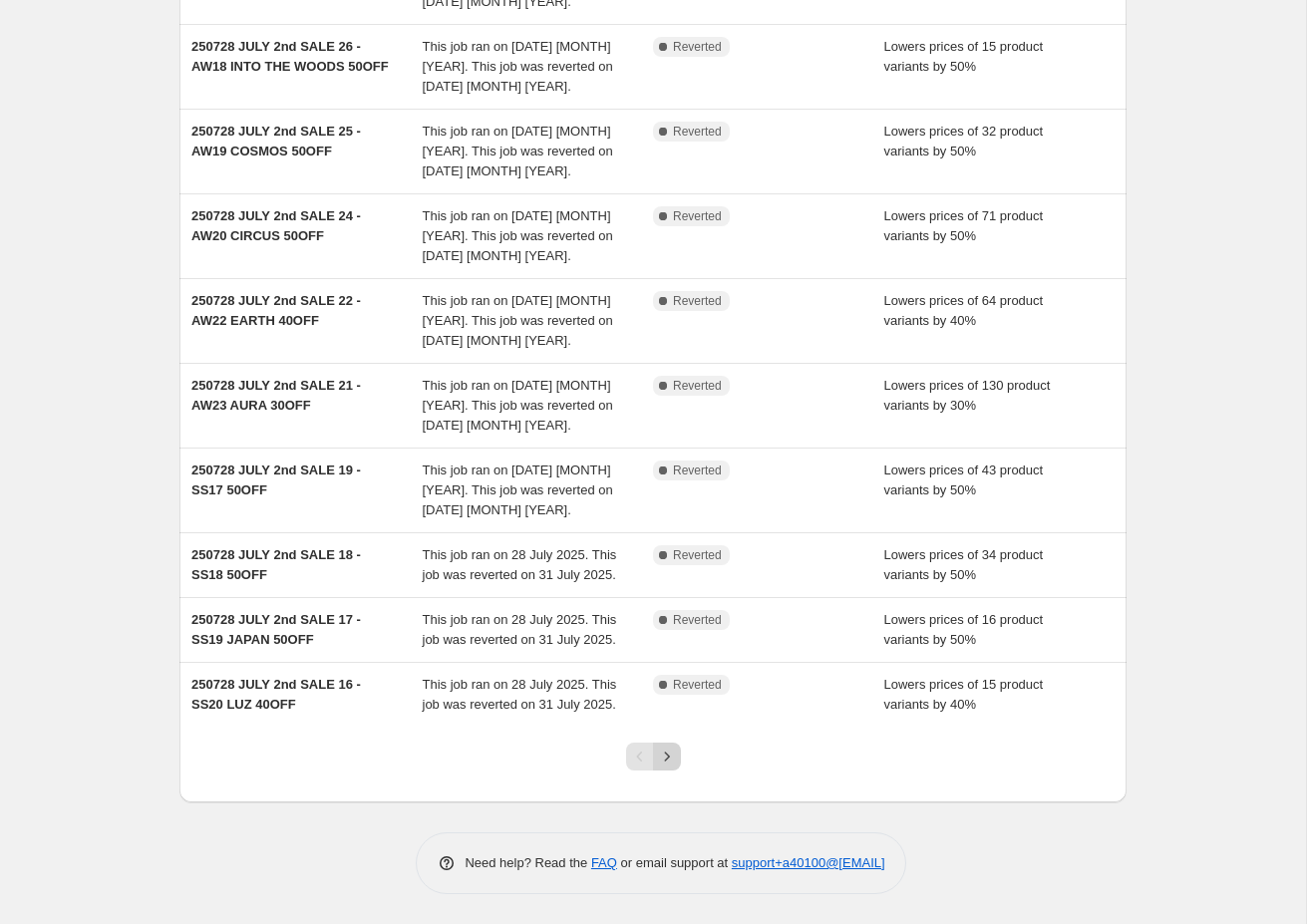 click at bounding box center [667, 757] 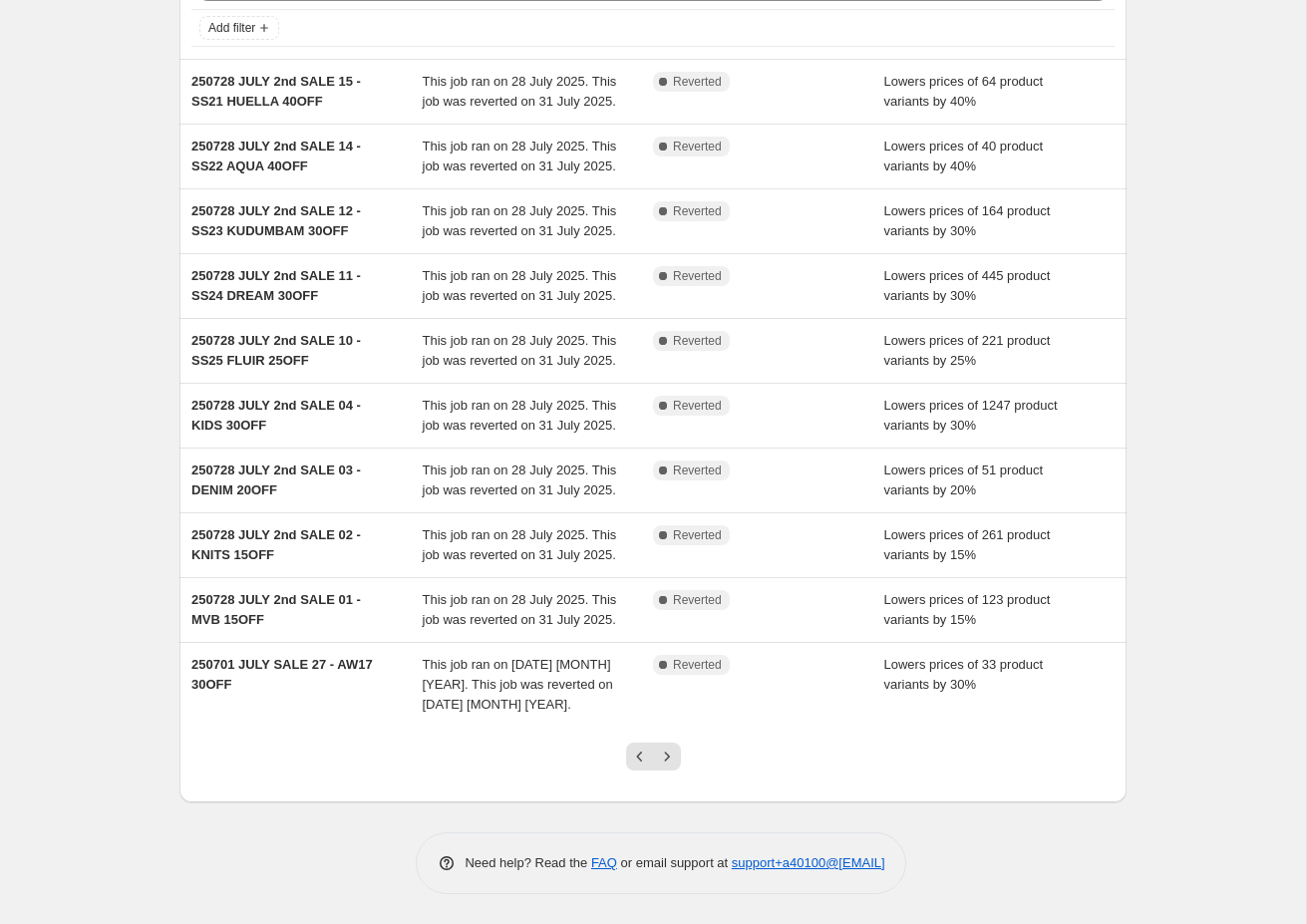 scroll, scrollTop: 302, scrollLeft: 0, axis: vertical 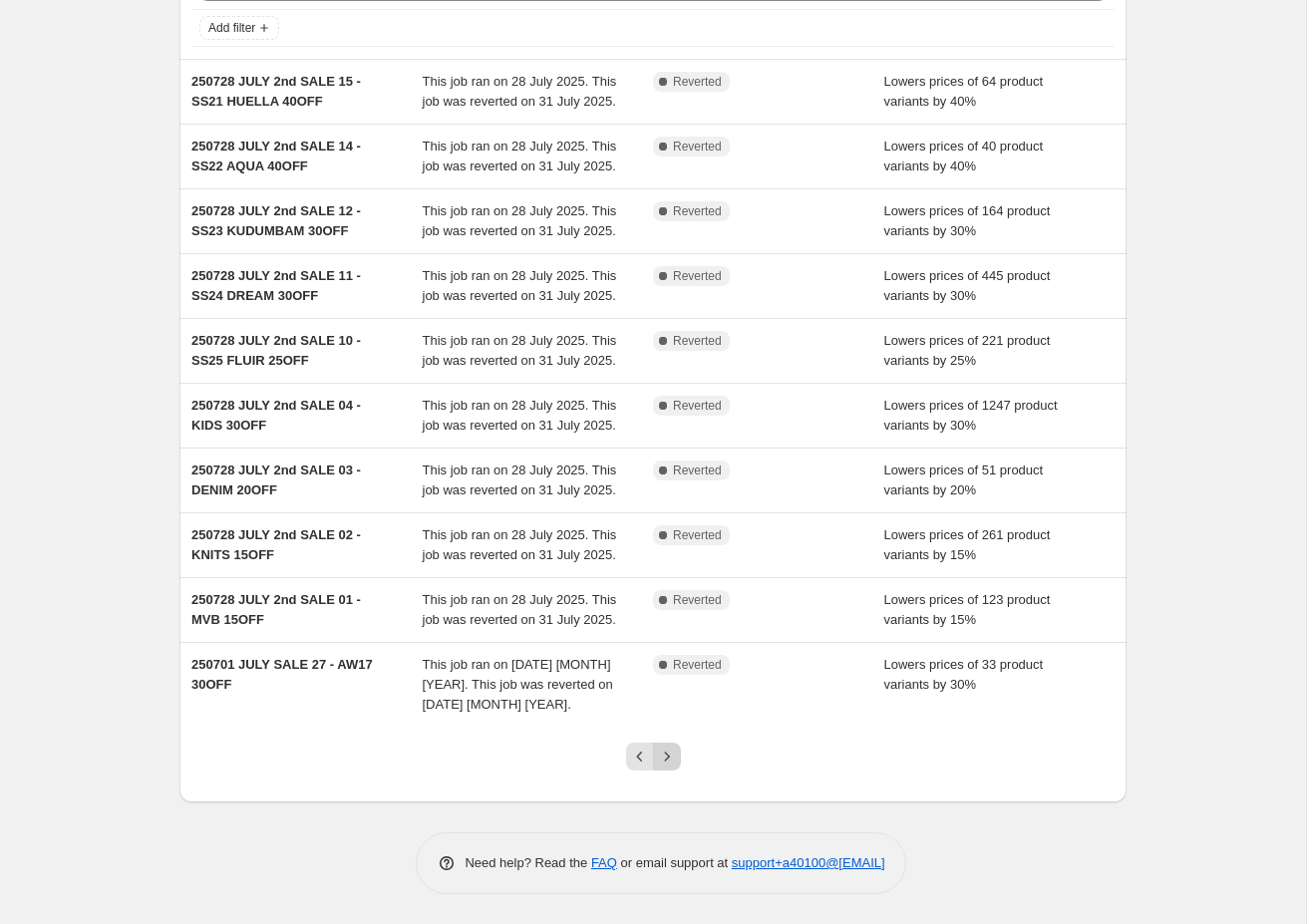 click 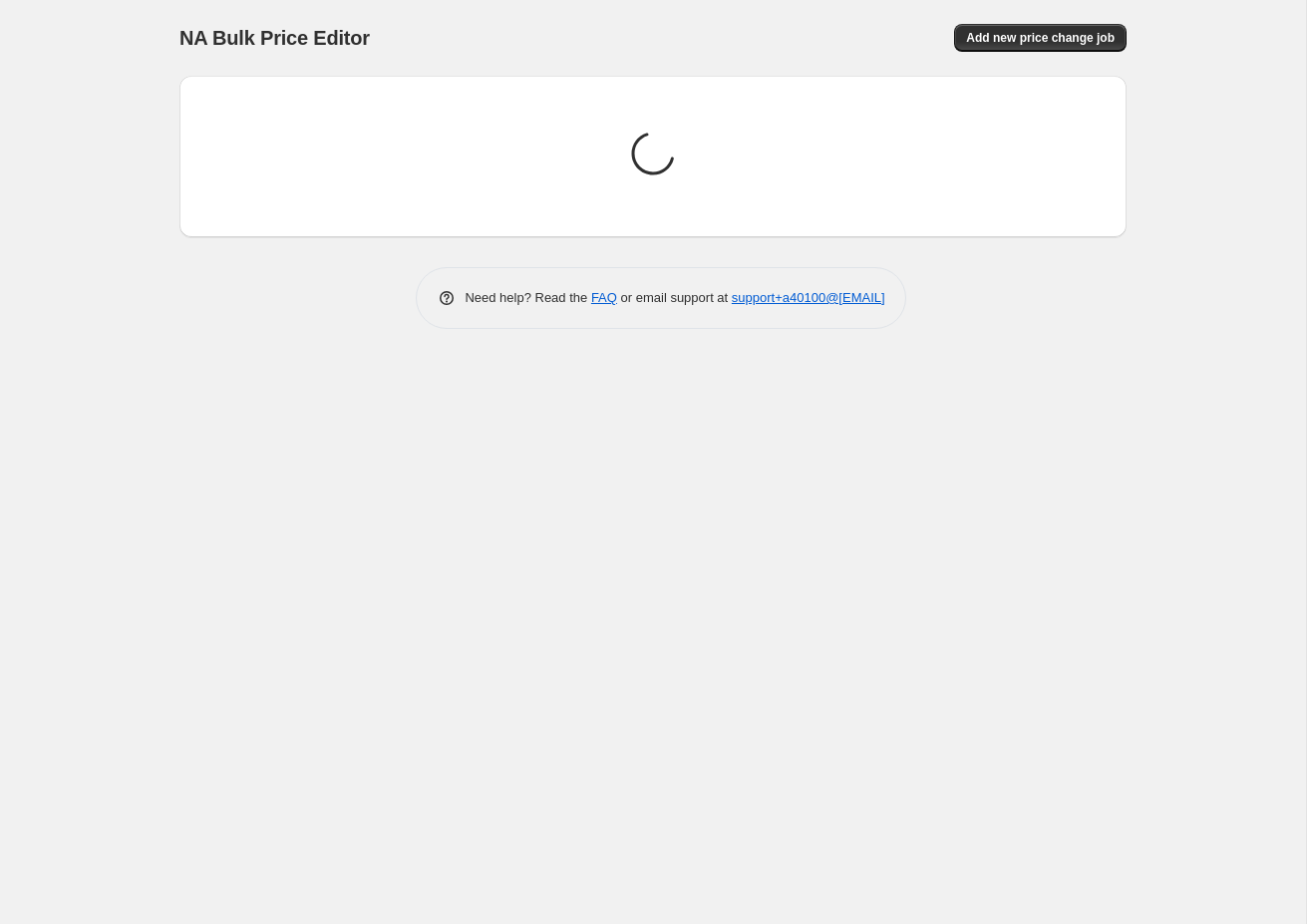 scroll, scrollTop: 0, scrollLeft: 0, axis: both 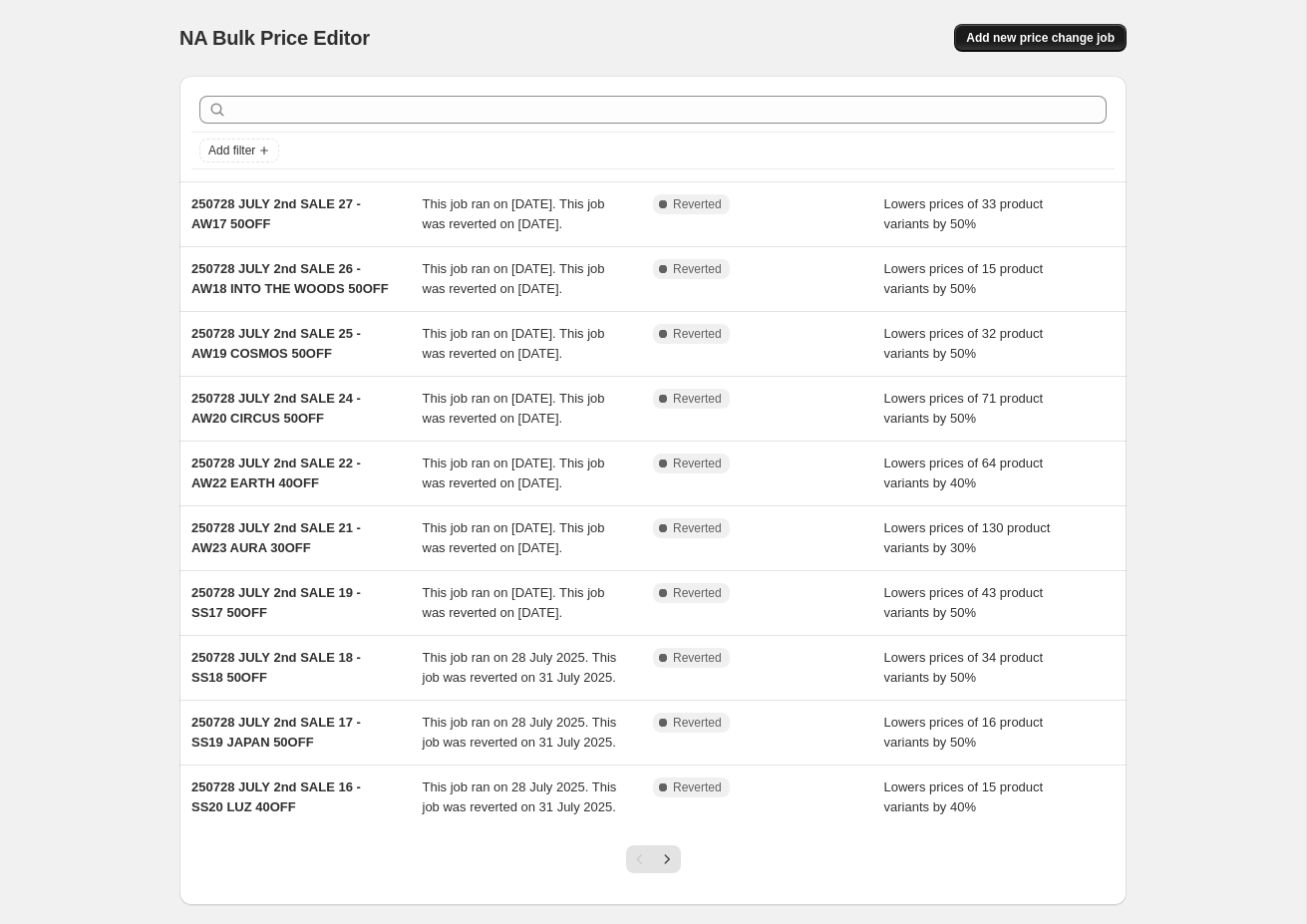 click on "Add new price change job" at bounding box center [1040, 38] 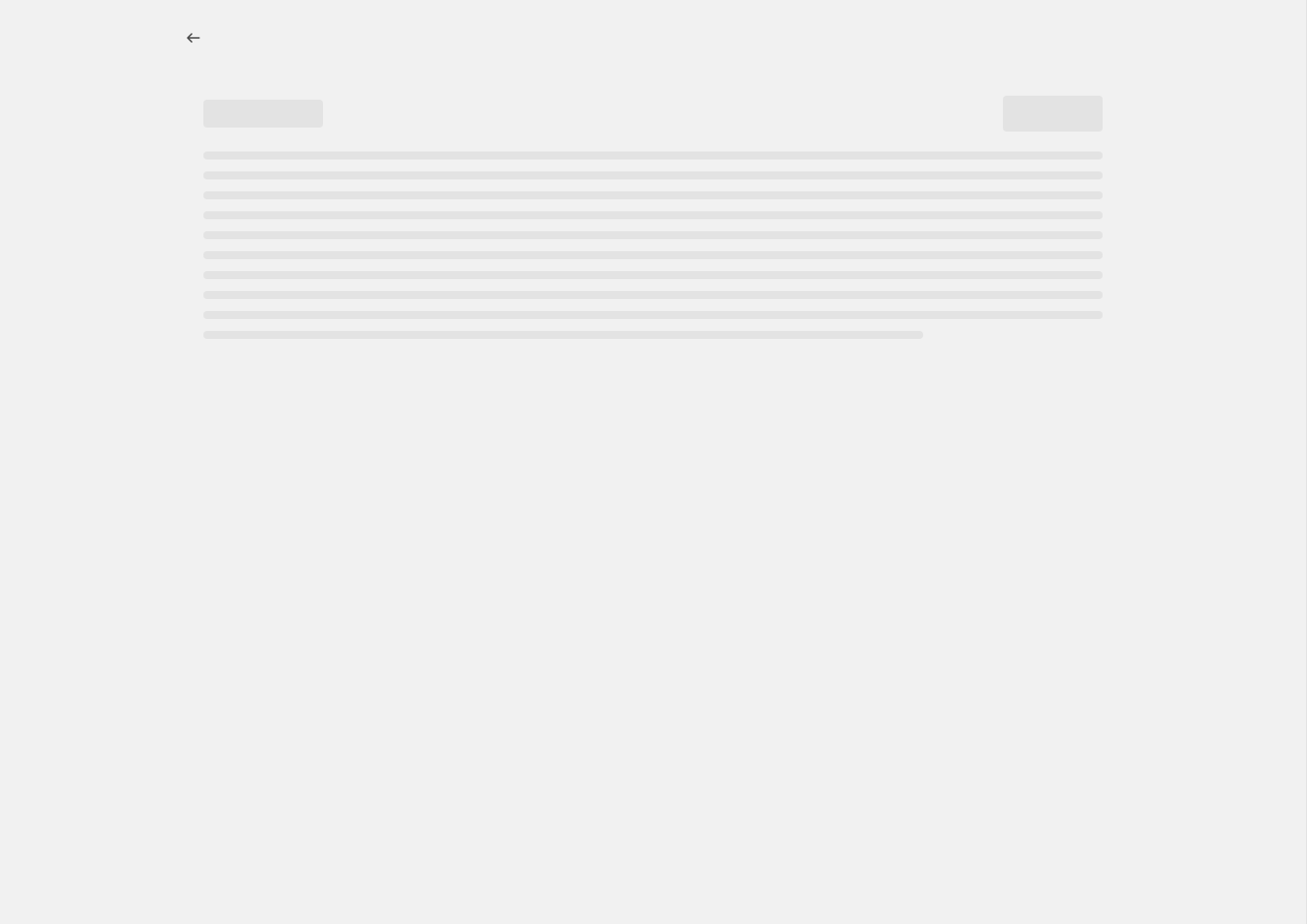 select on "percentage" 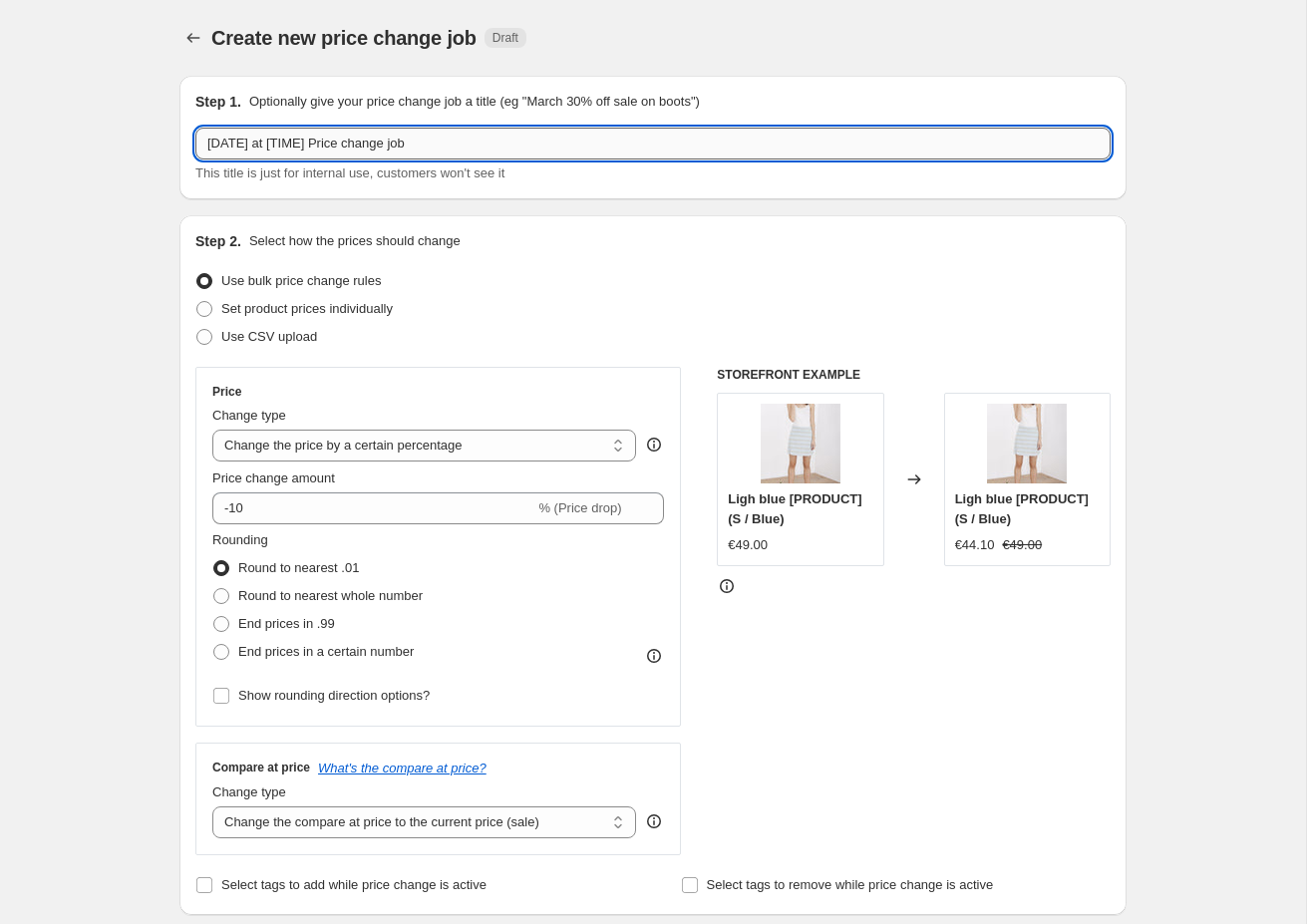 click on "[DATE] at [TIME] Price change job" at bounding box center (653, 144) 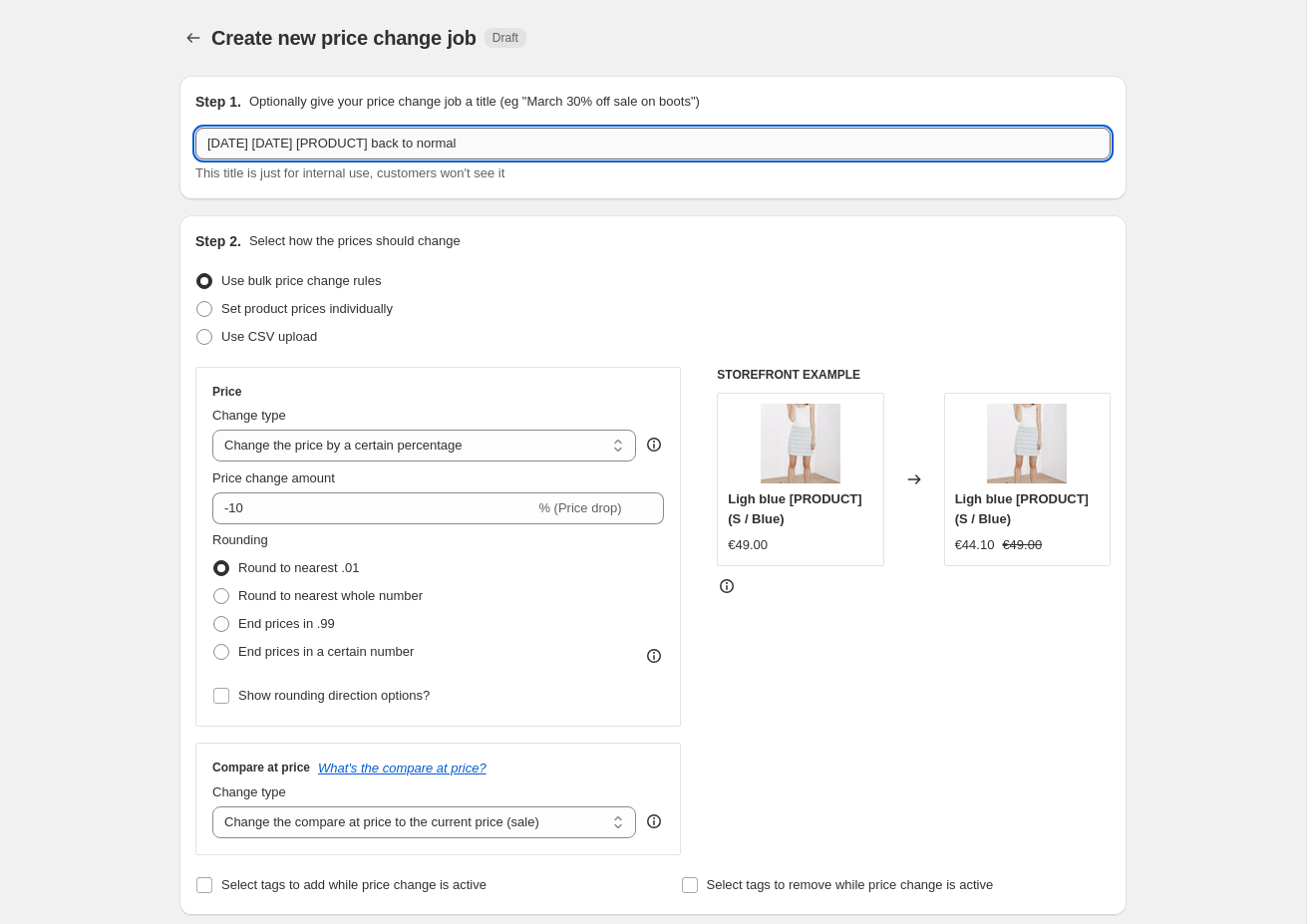 click on "[DATE] [DATE] [PRODUCT] back to normal" at bounding box center (653, 144) 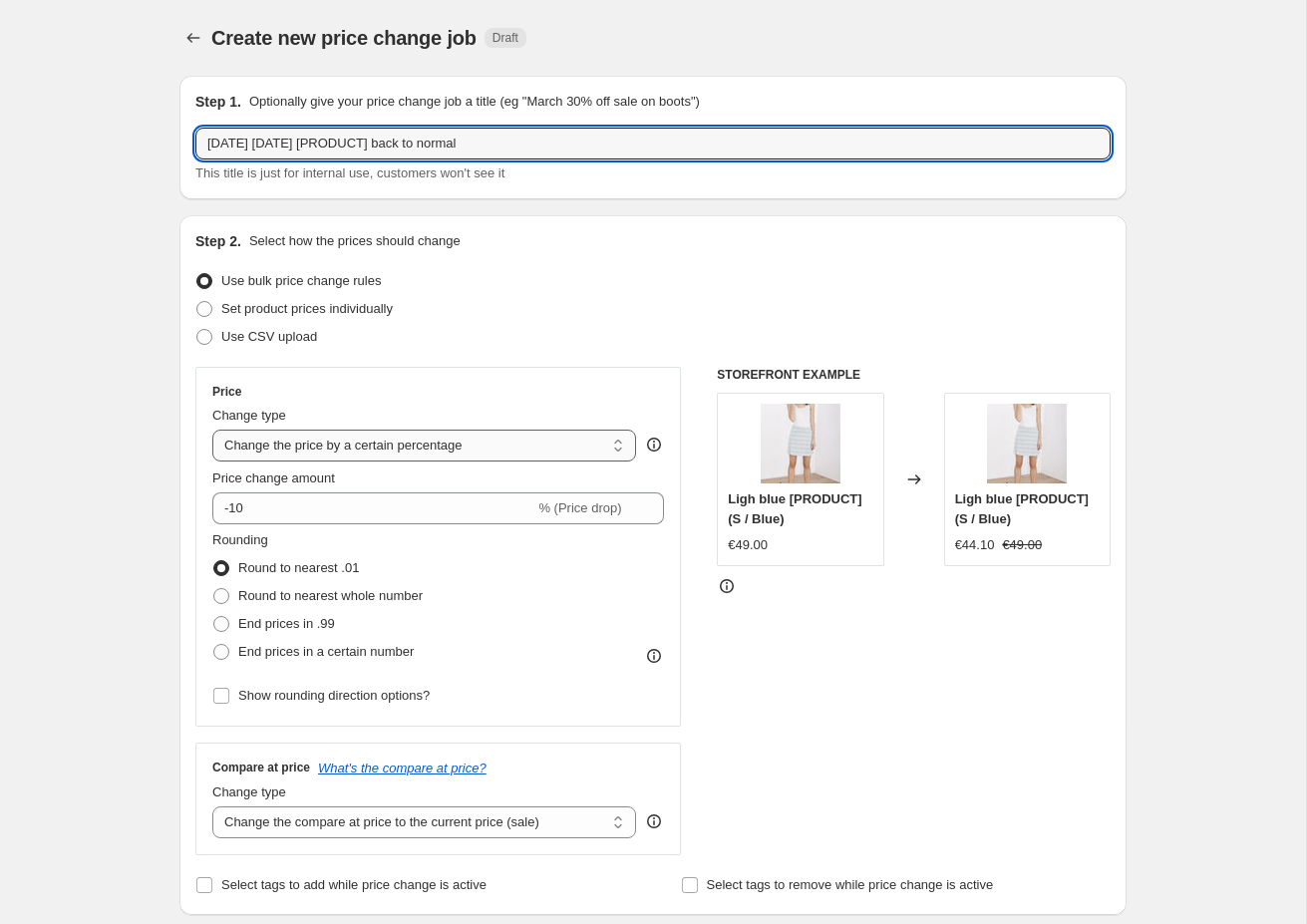 type on "[DATE] [DATE] [PRODUCT] back to normal" 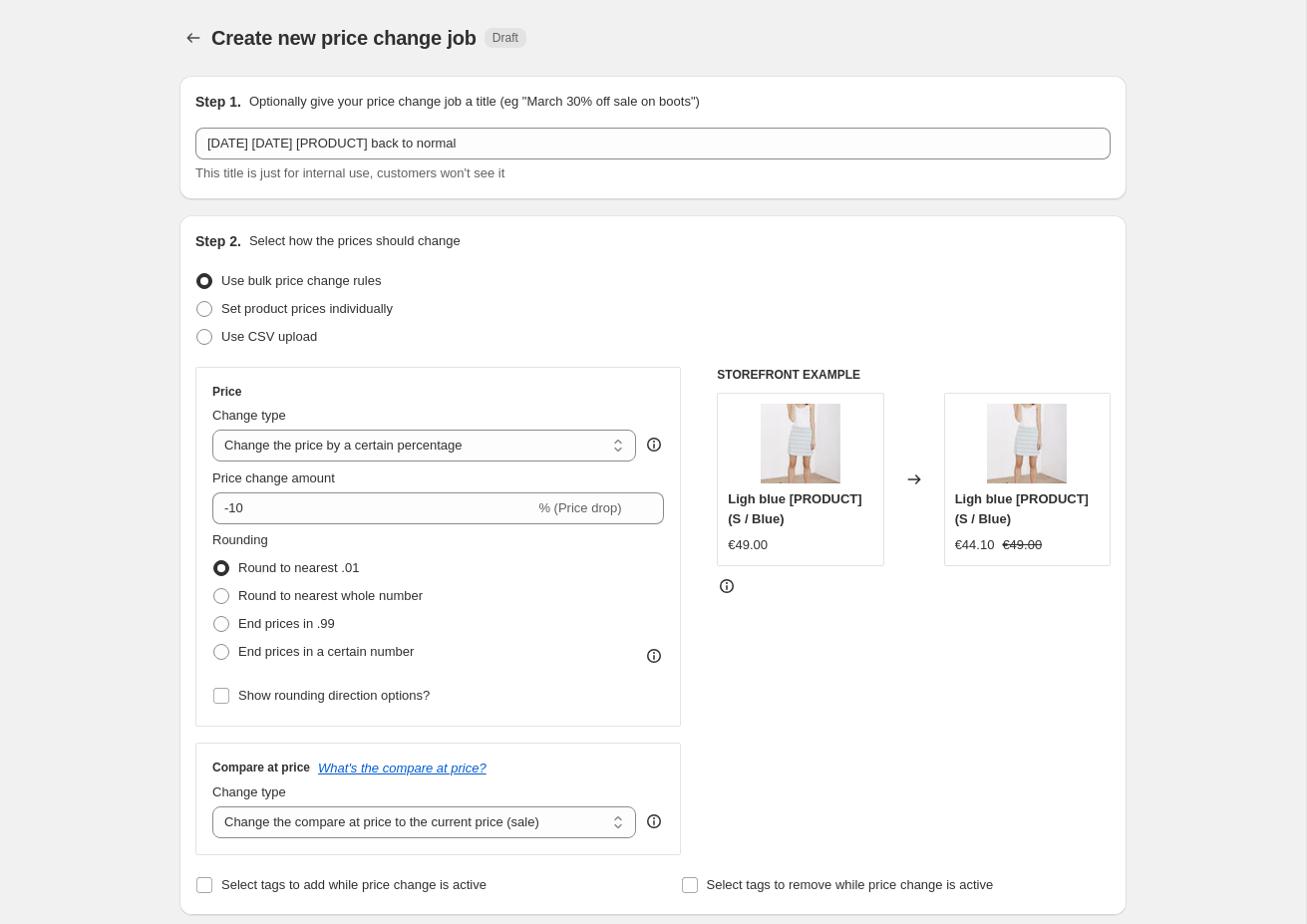 select on "ecap" 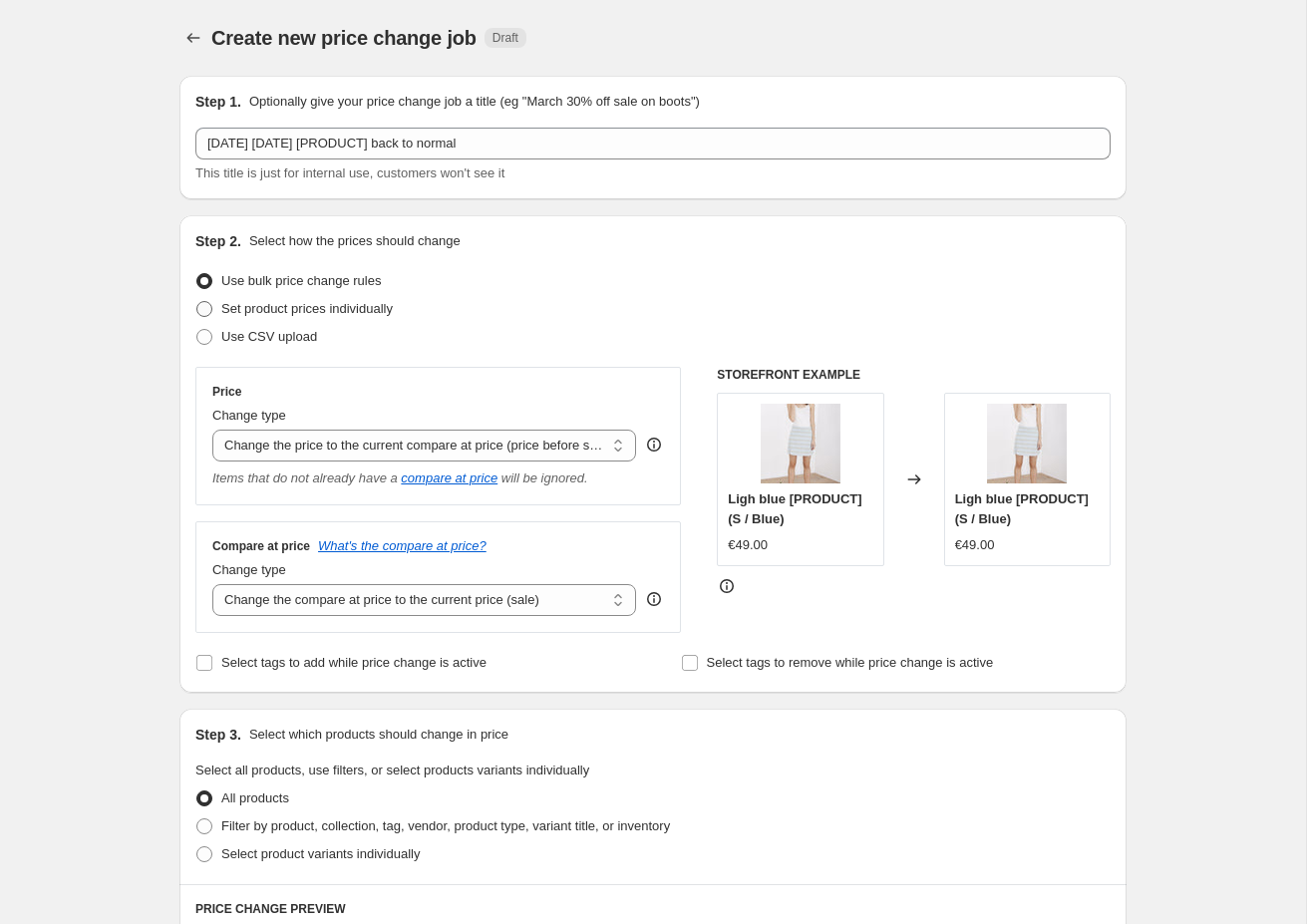 click at bounding box center (204, 309) 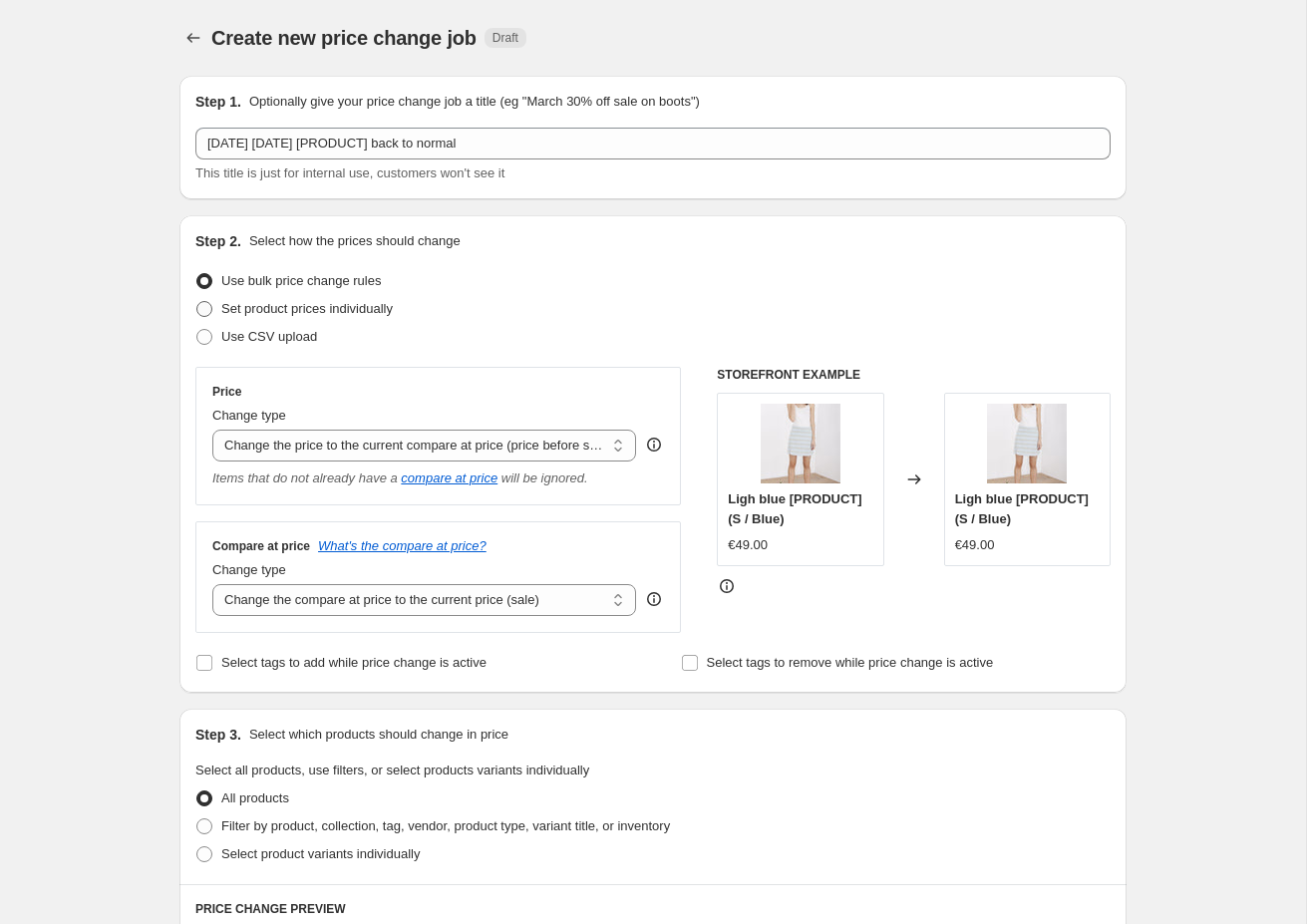 radio on "true" 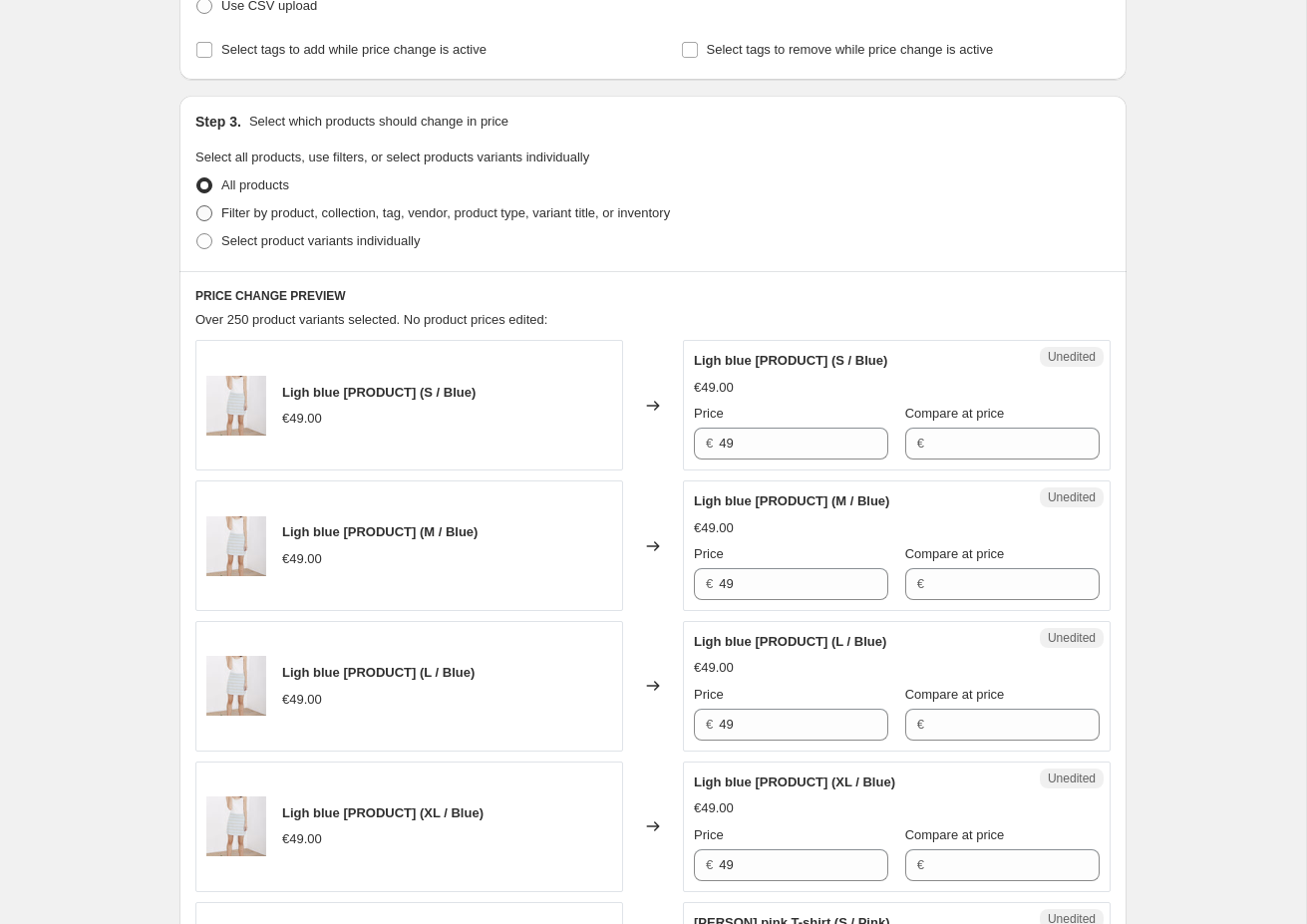 scroll, scrollTop: 332, scrollLeft: 0, axis: vertical 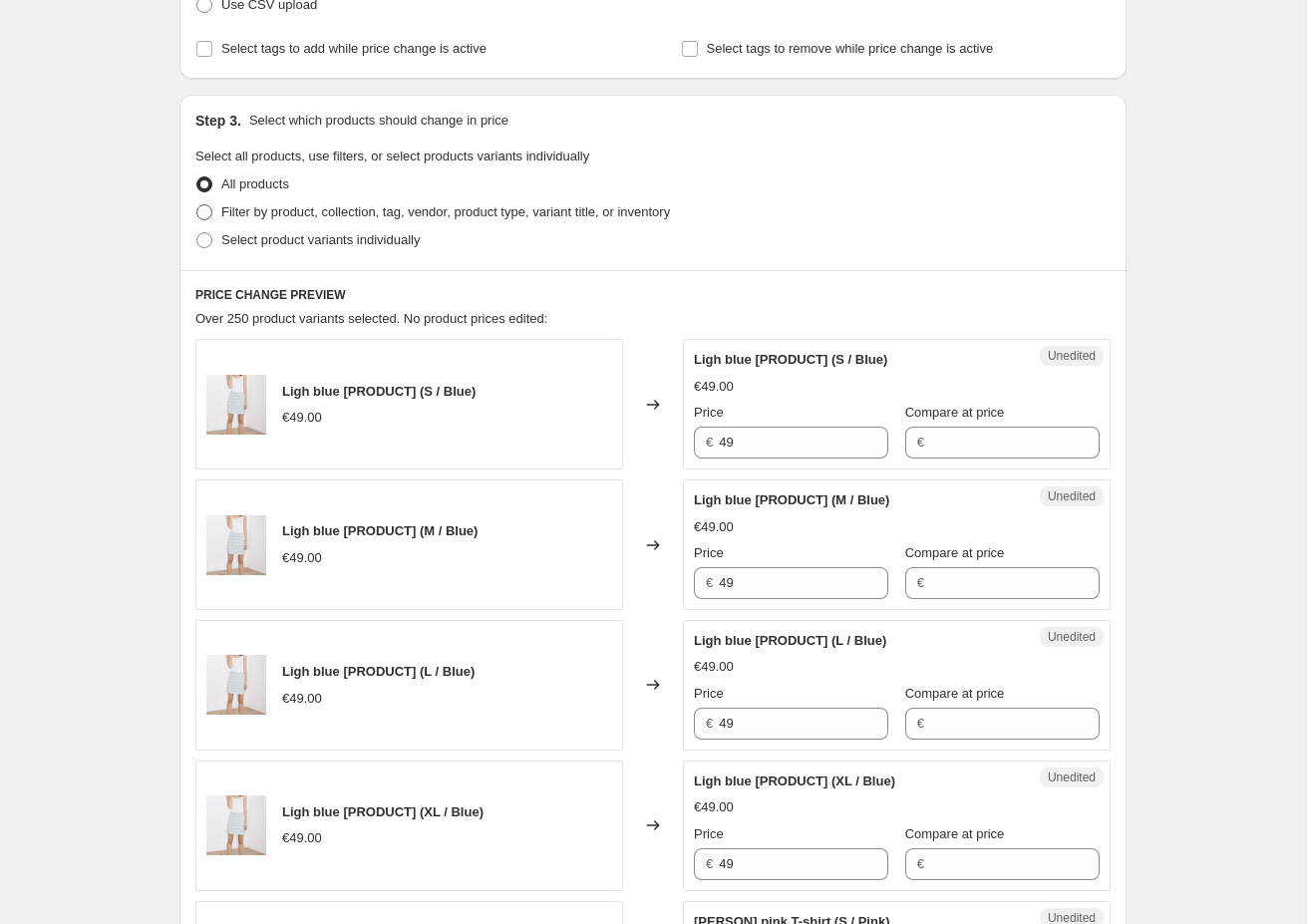 click on "Filter by product, collection, tag, vendor, product type, variant title, or inventory" at bounding box center [446, 211] 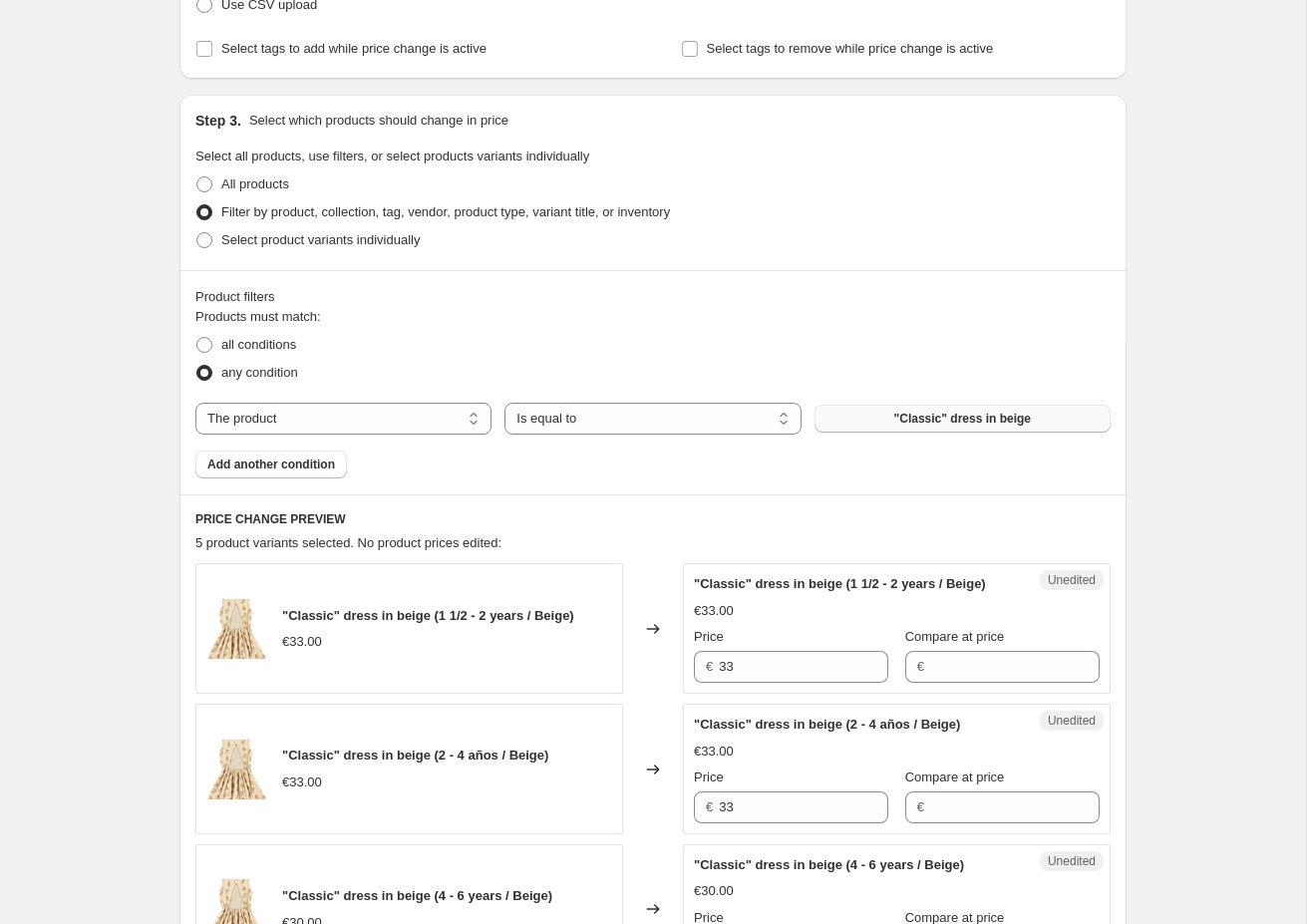 click on ""Classic" dress in beige" at bounding box center [962, 419] 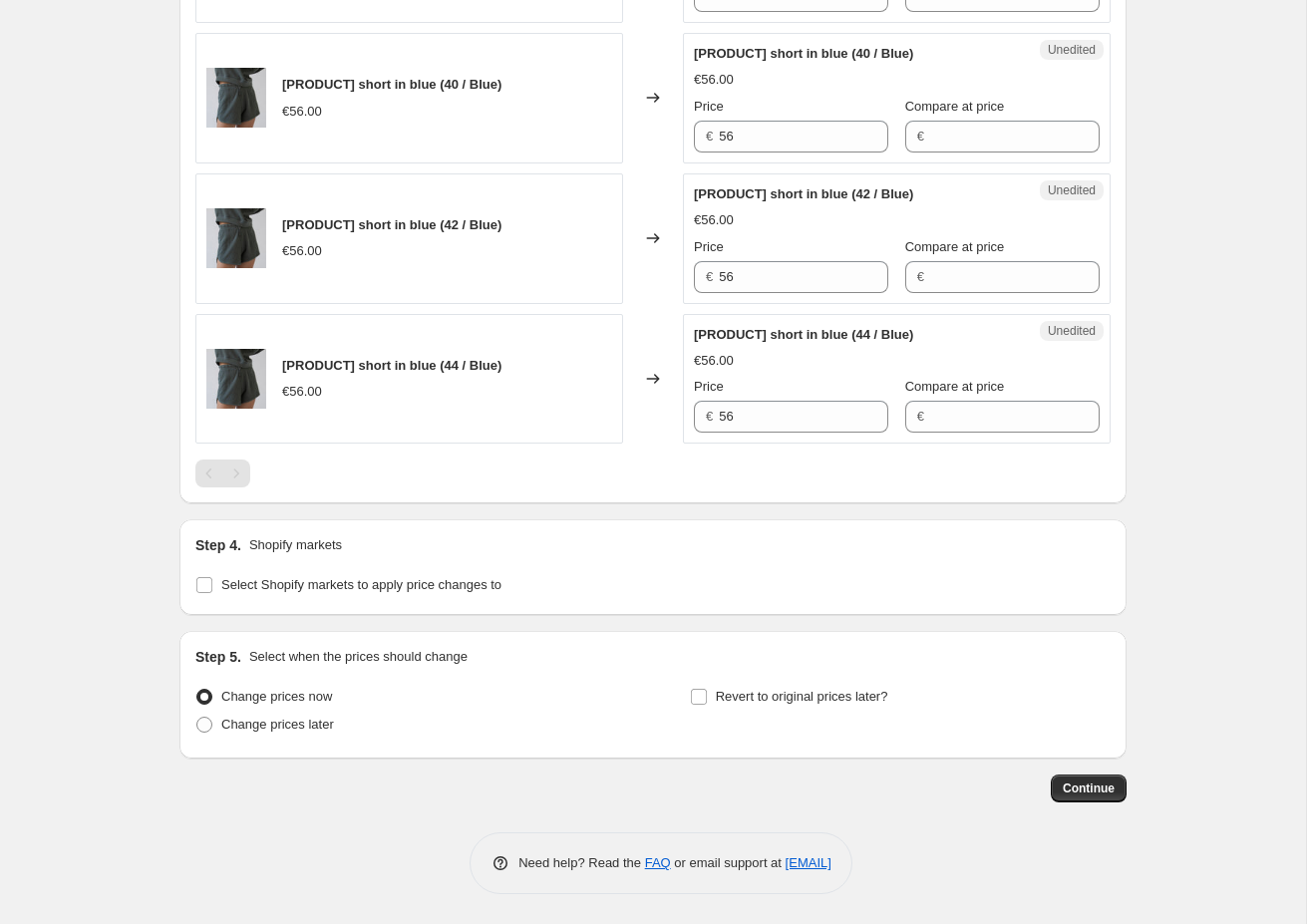 scroll, scrollTop: 1143, scrollLeft: 0, axis: vertical 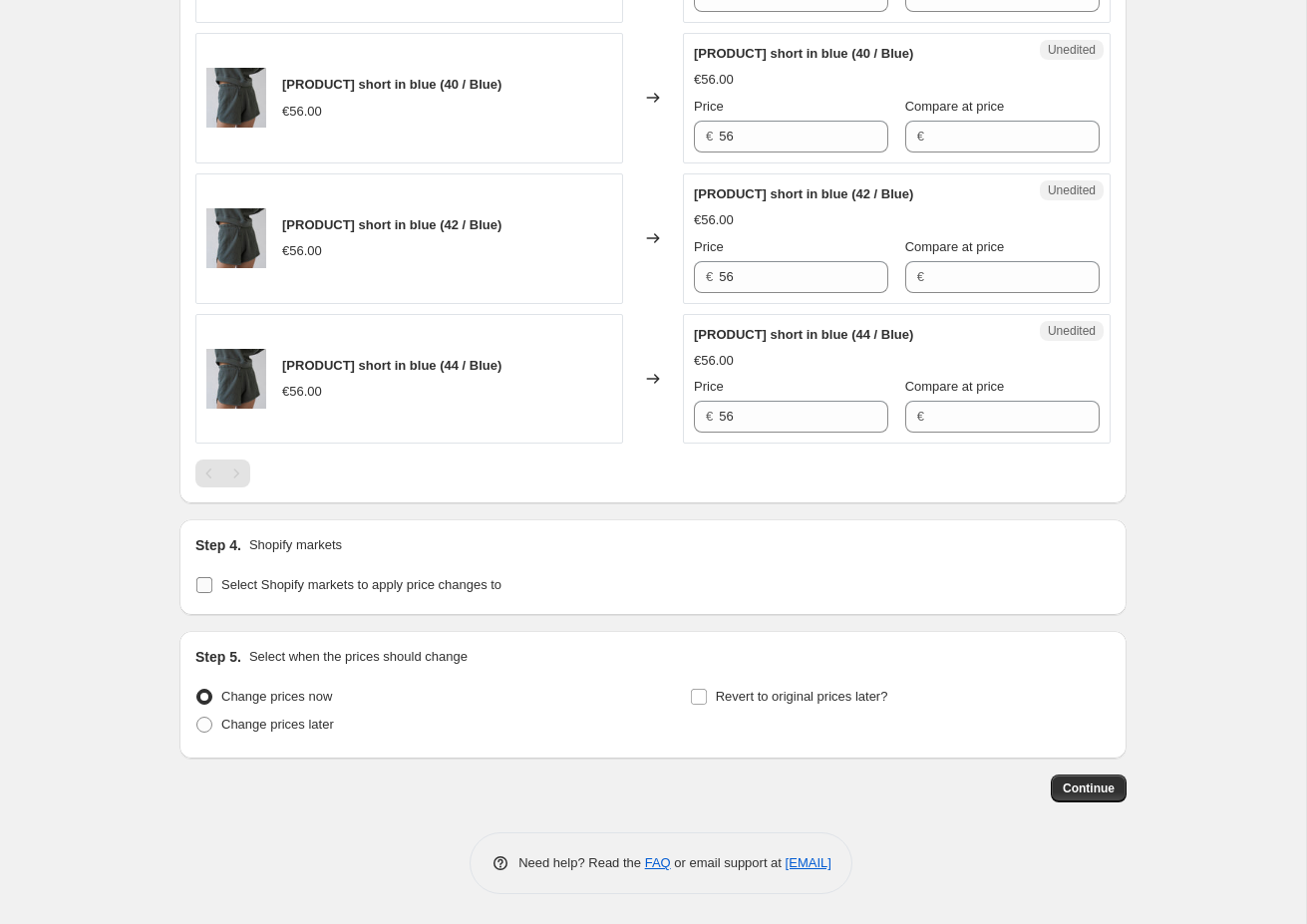 click on "Select Shopify markets to apply price changes to" at bounding box center (204, 585) 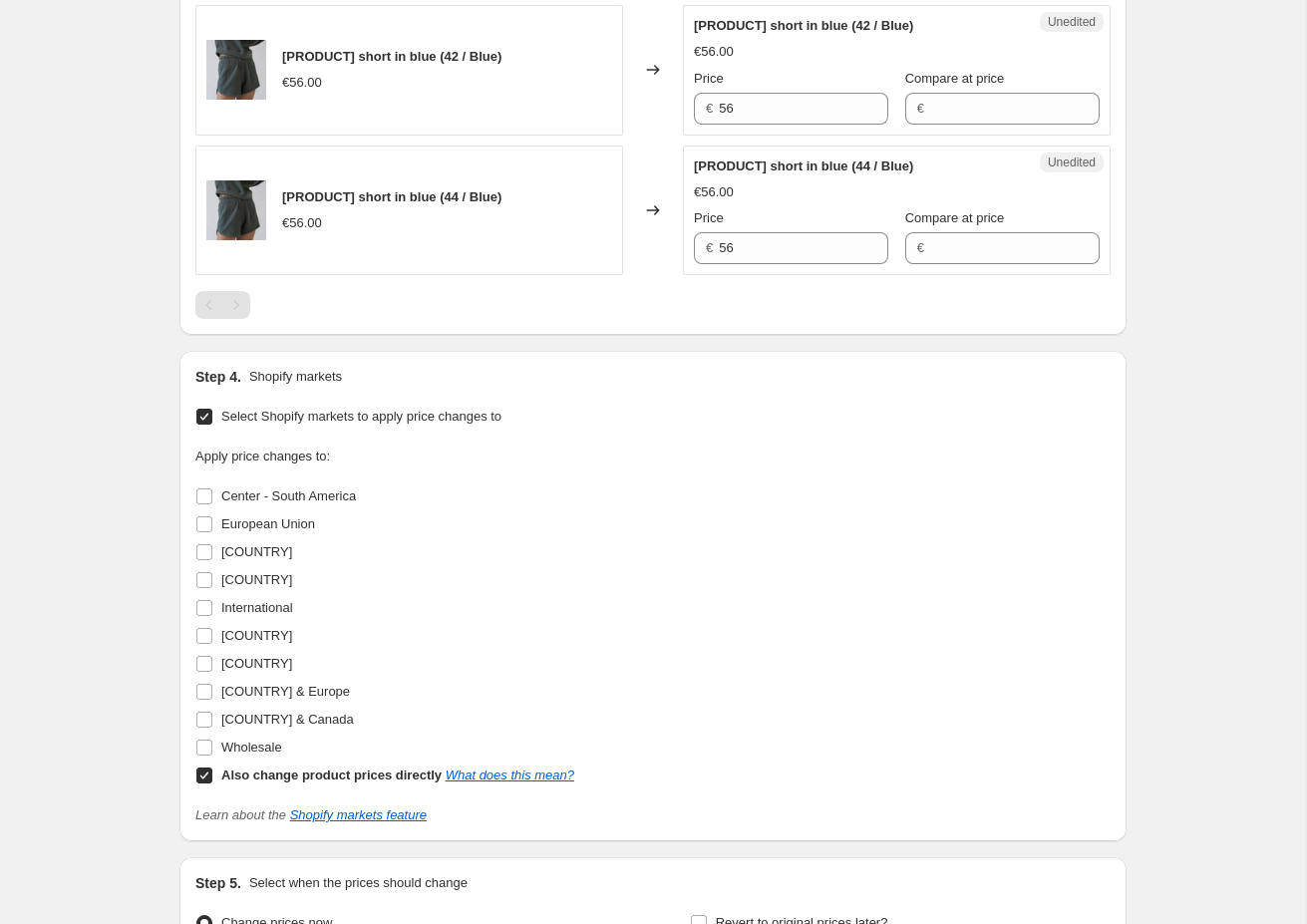 scroll, scrollTop: 1257, scrollLeft: 0, axis: vertical 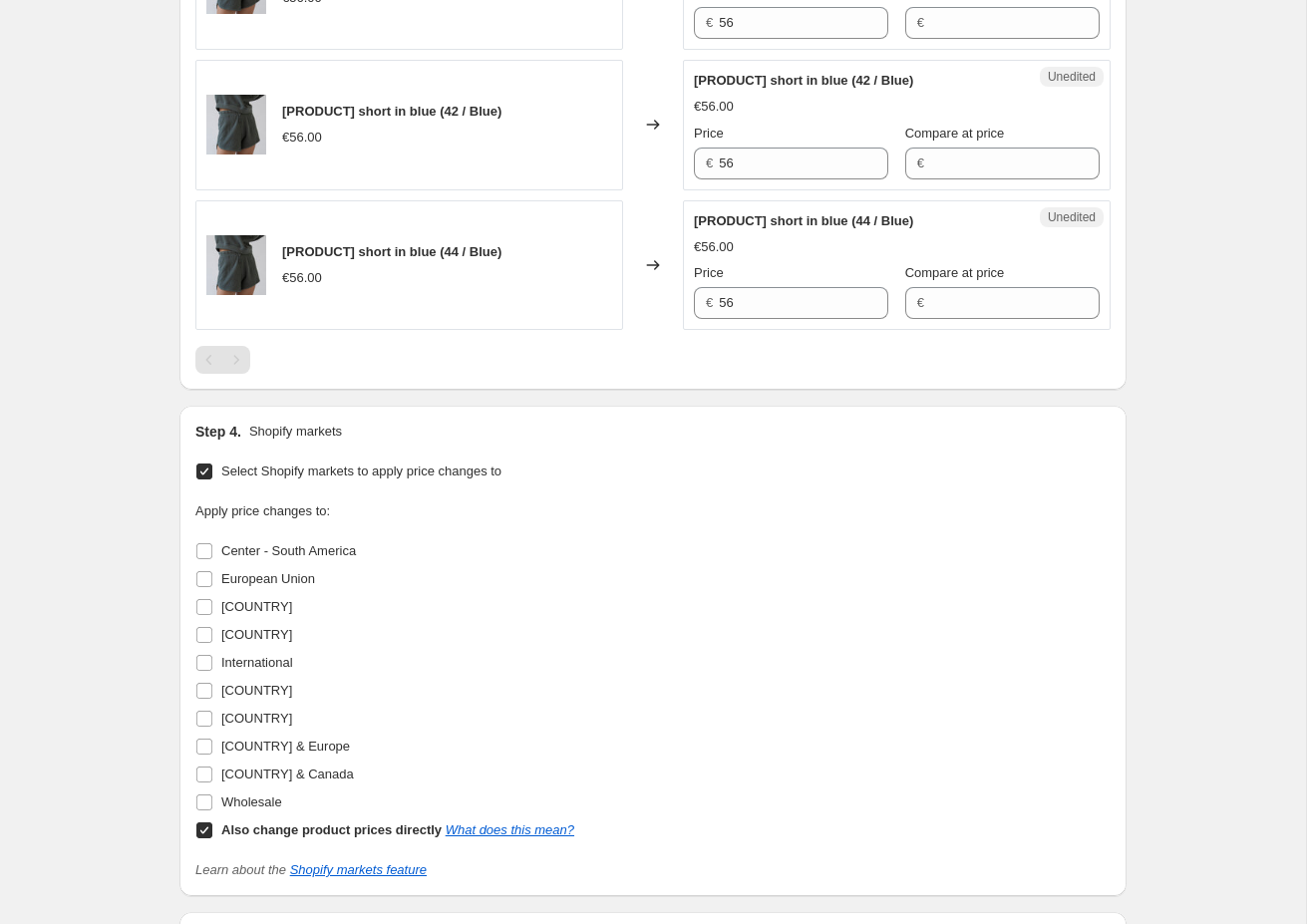 click on "Select Shopify markets to apply price changes to" at bounding box center [204, 471] 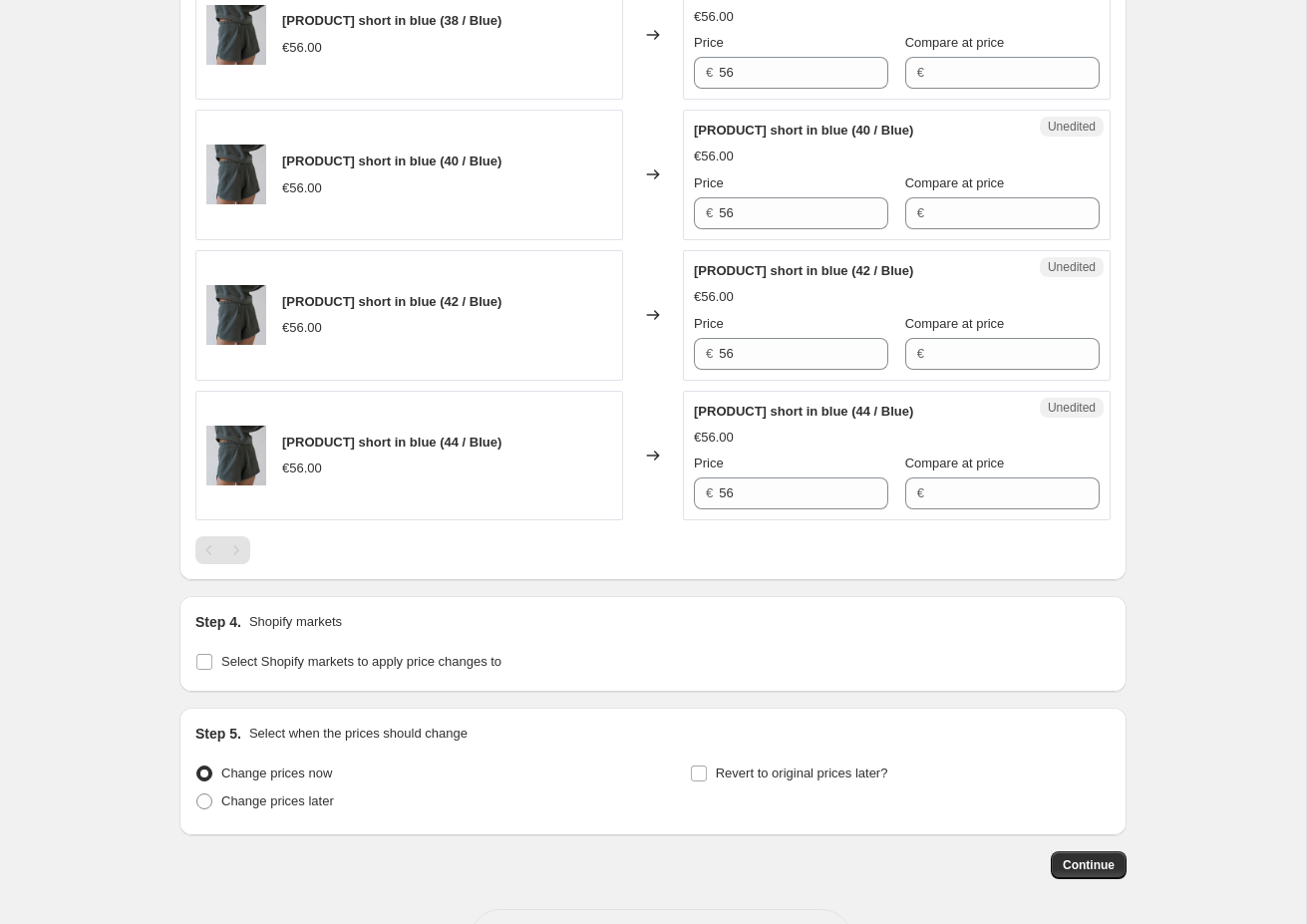 scroll, scrollTop: 1088, scrollLeft: 0, axis: vertical 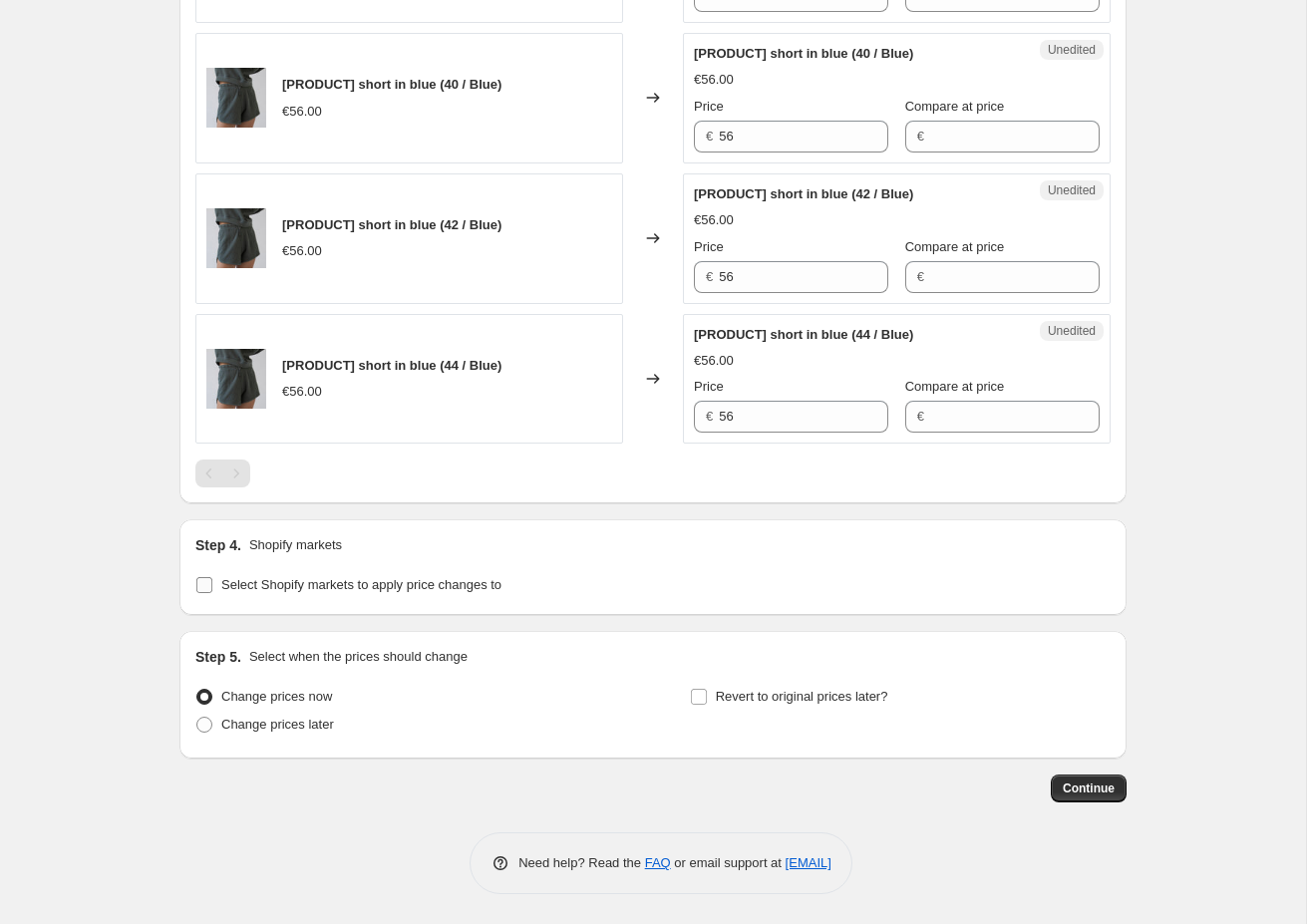click on "Select Shopify markets to apply price changes to" at bounding box center (361, 584) 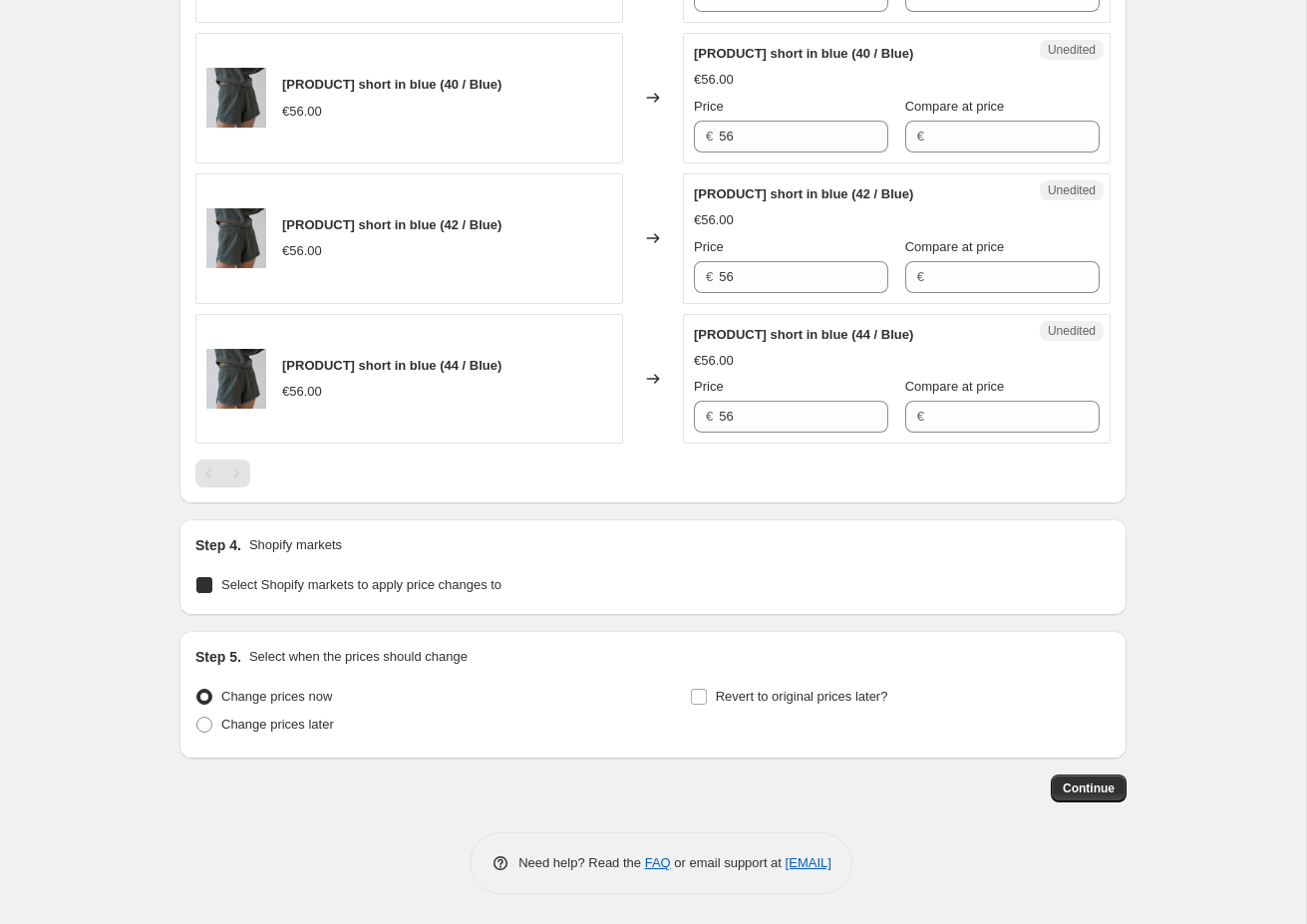 checkbox on "true" 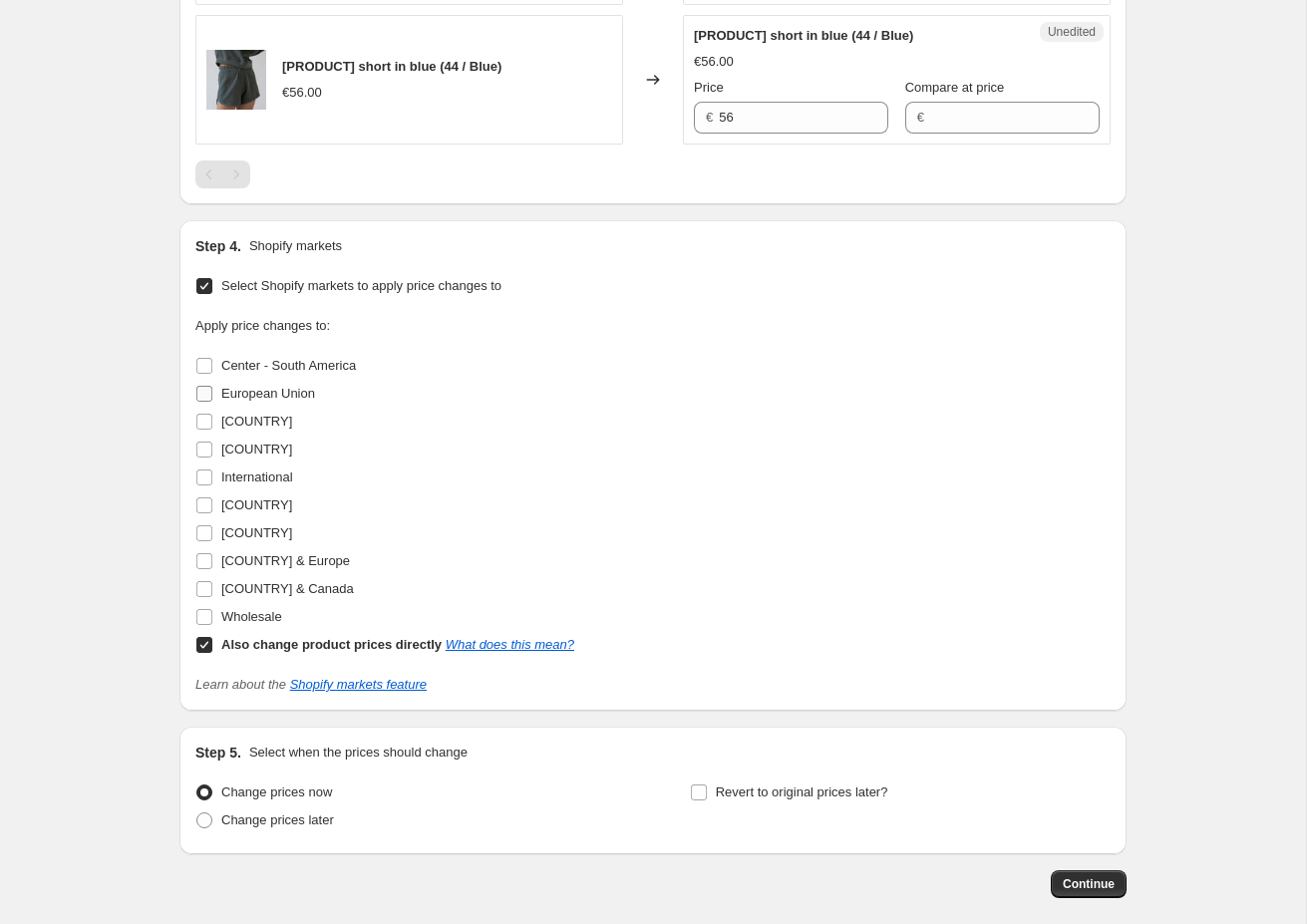 scroll, scrollTop: 1463, scrollLeft: 0, axis: vertical 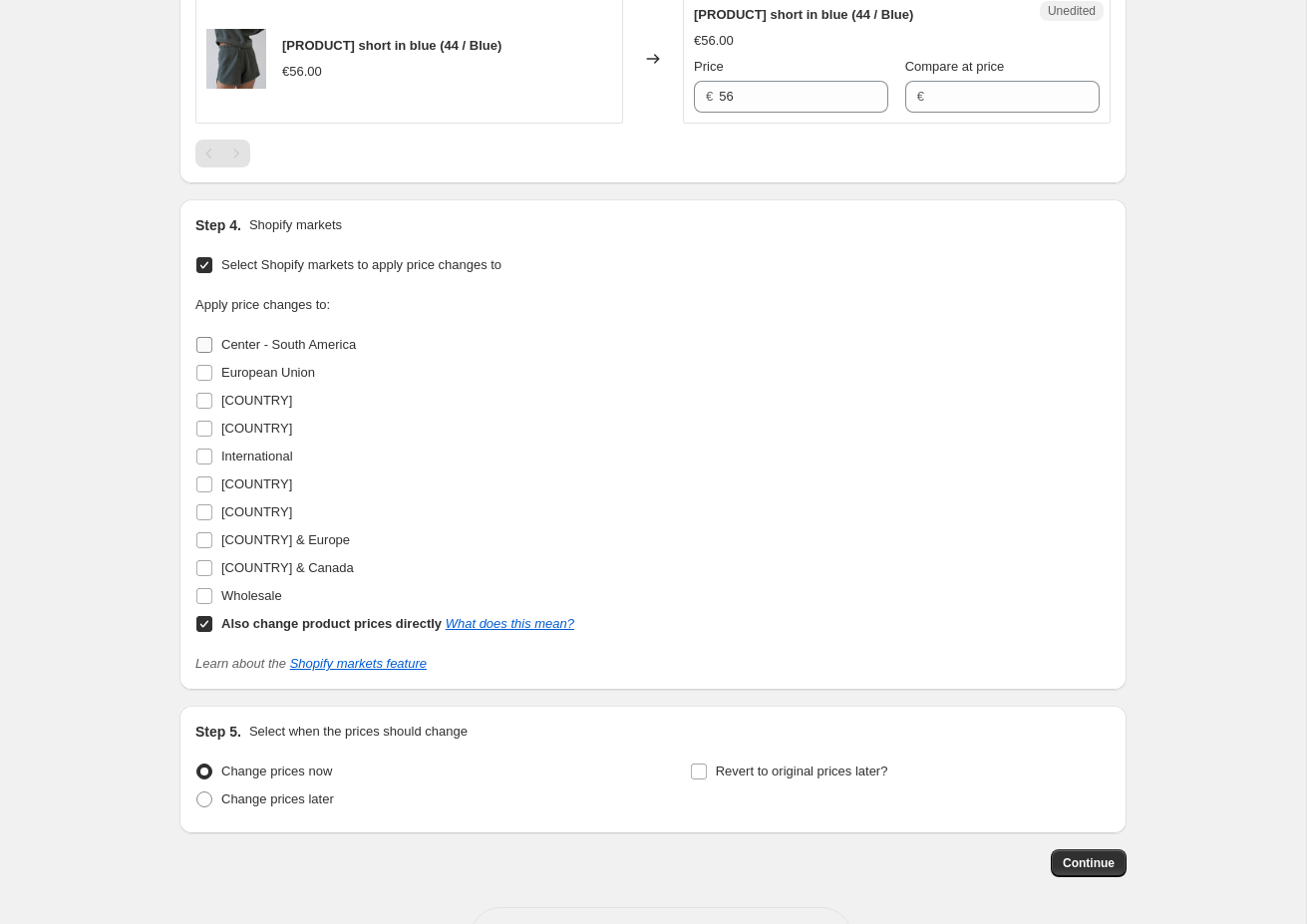 click on "Center - South America" at bounding box center (204, 345) 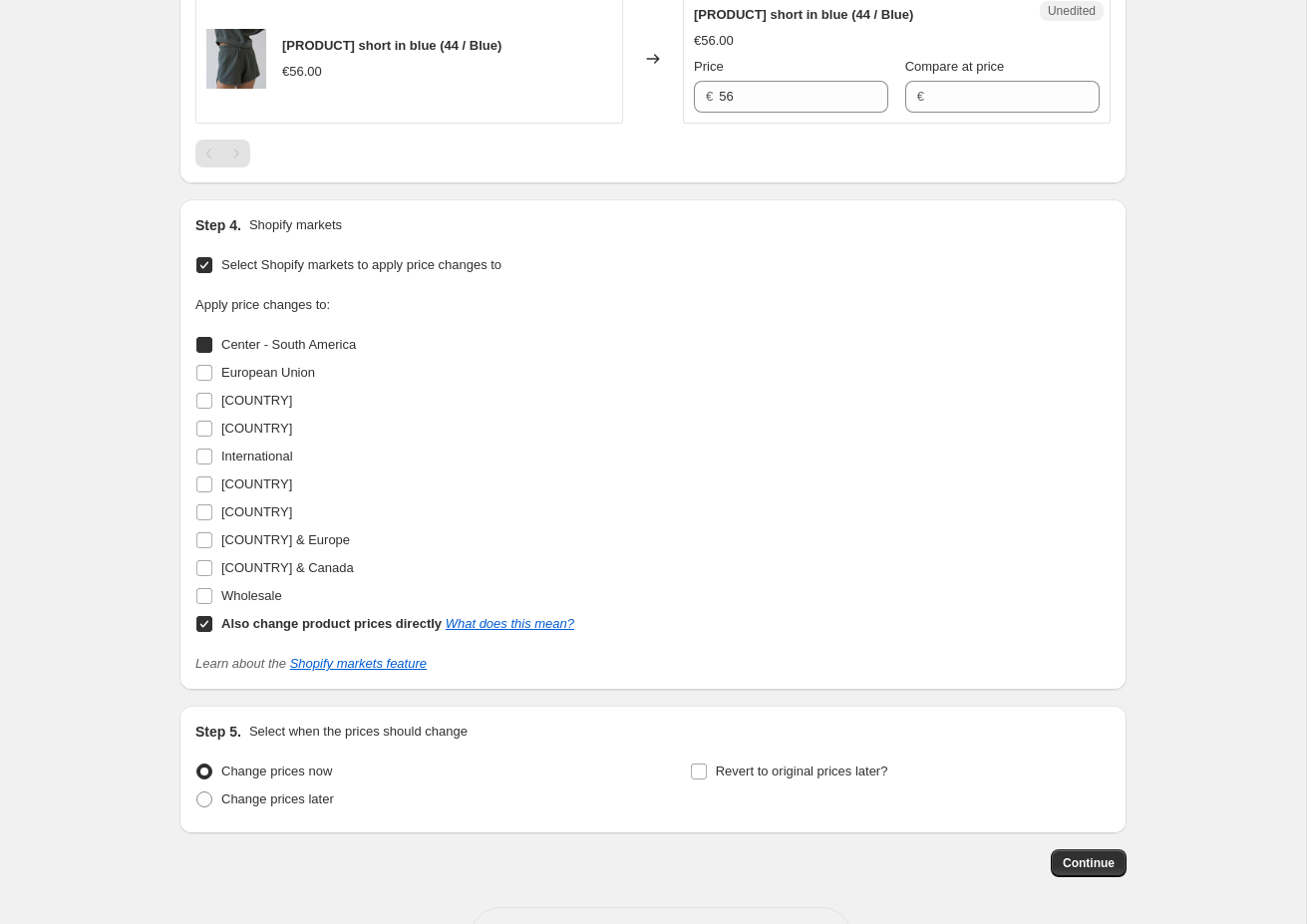 checkbox on "true" 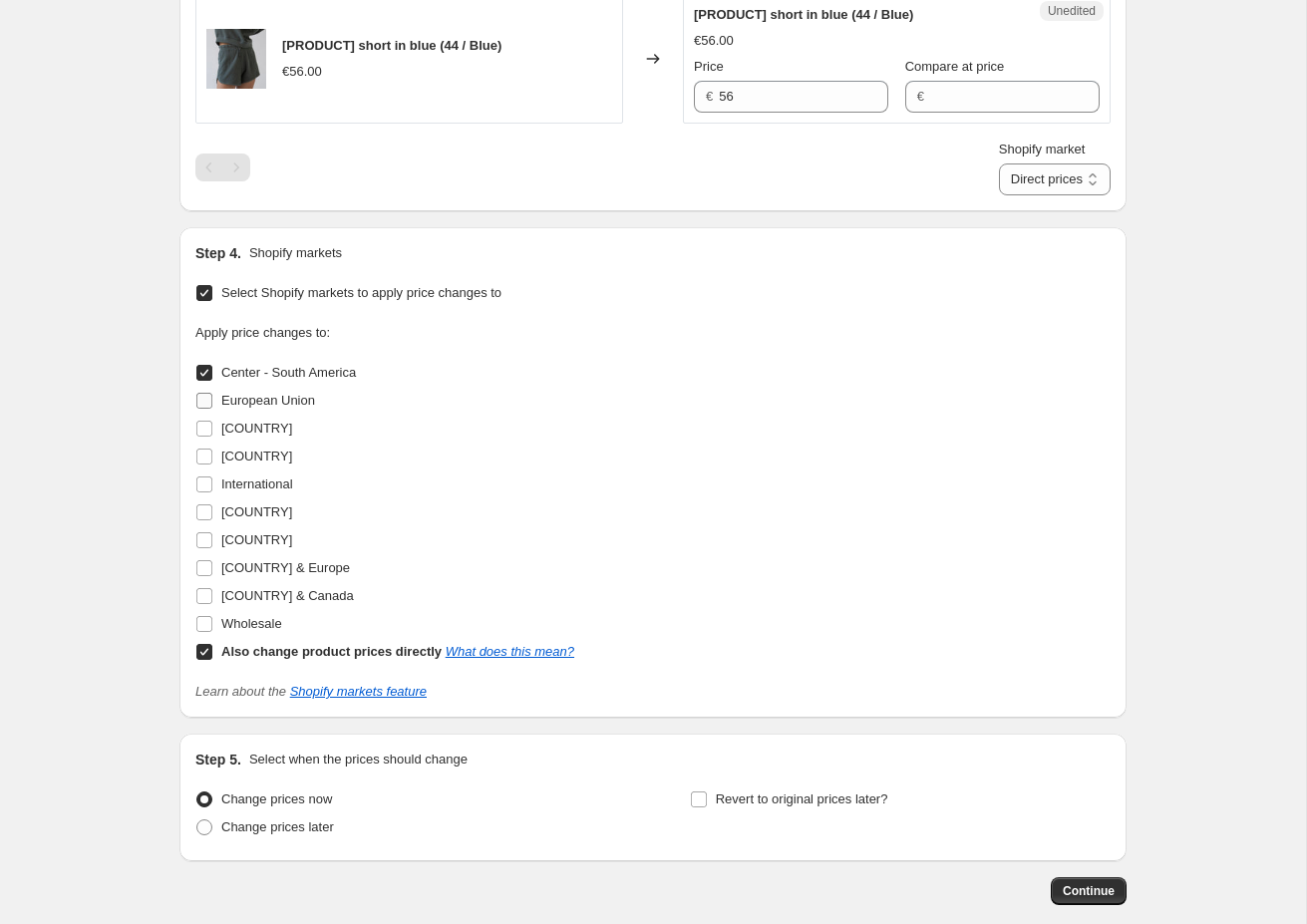 click on "European Union" at bounding box center [204, 401] 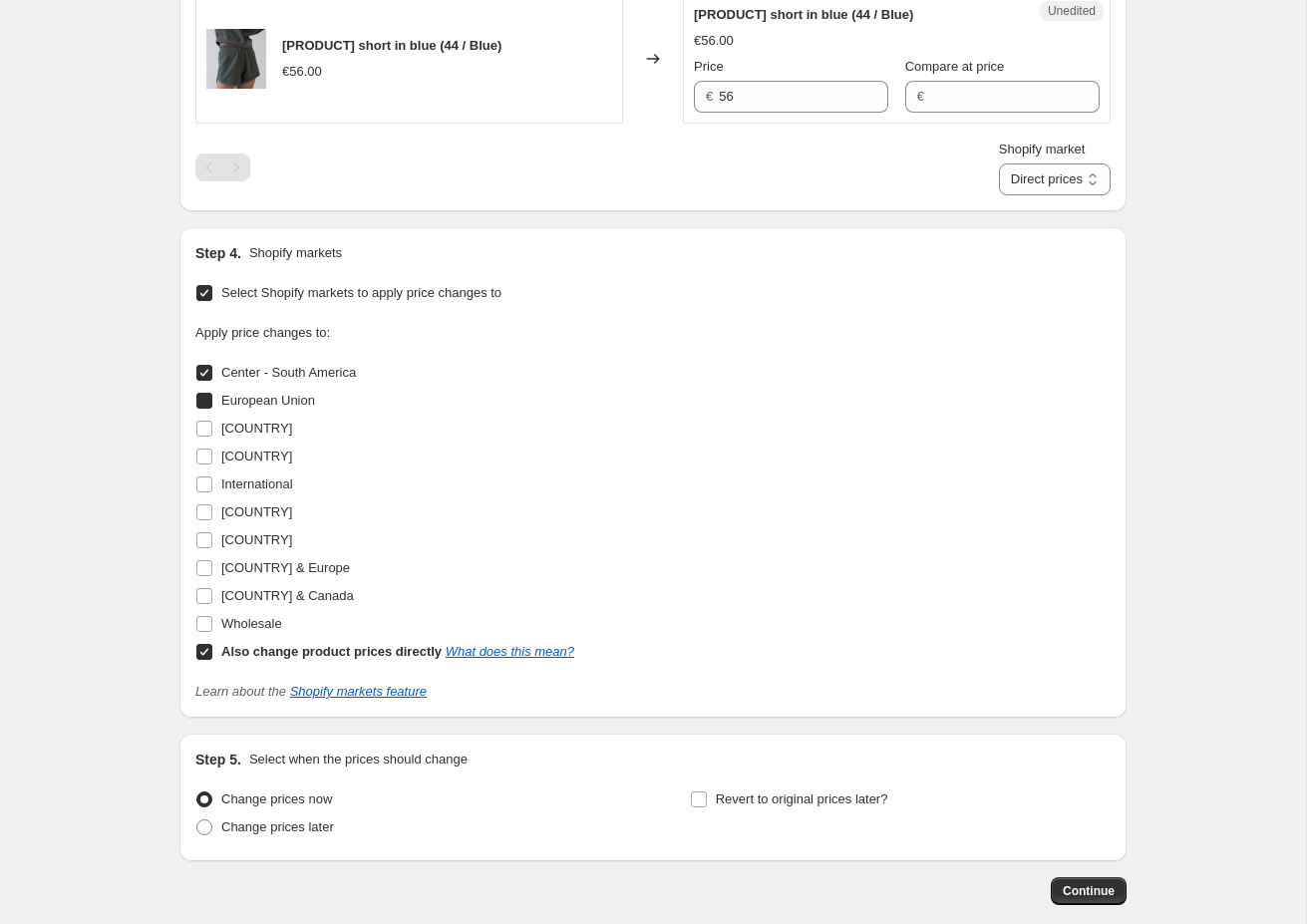 checkbox on "true" 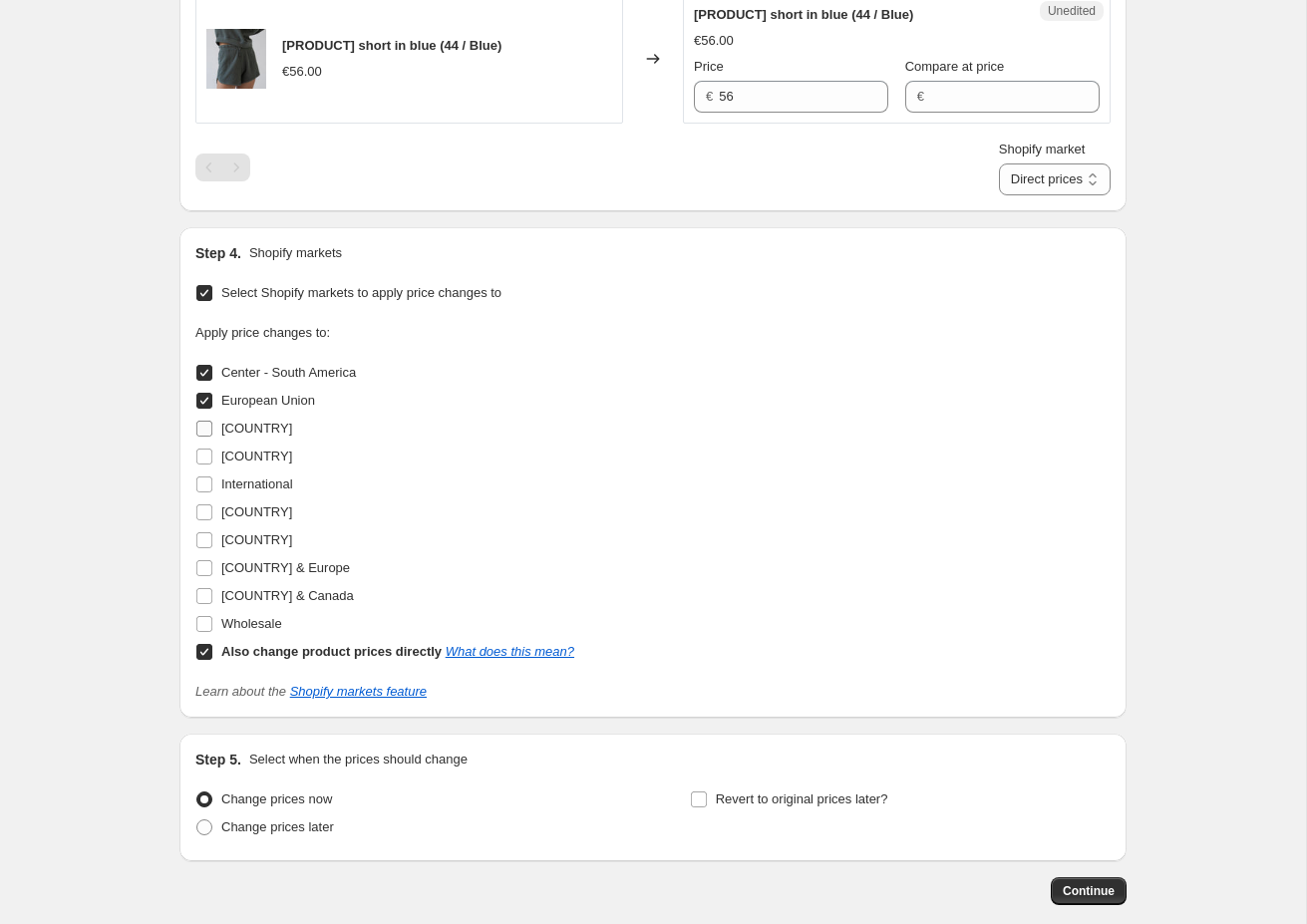 click on "[COUNTRY]" at bounding box center (204, 429) 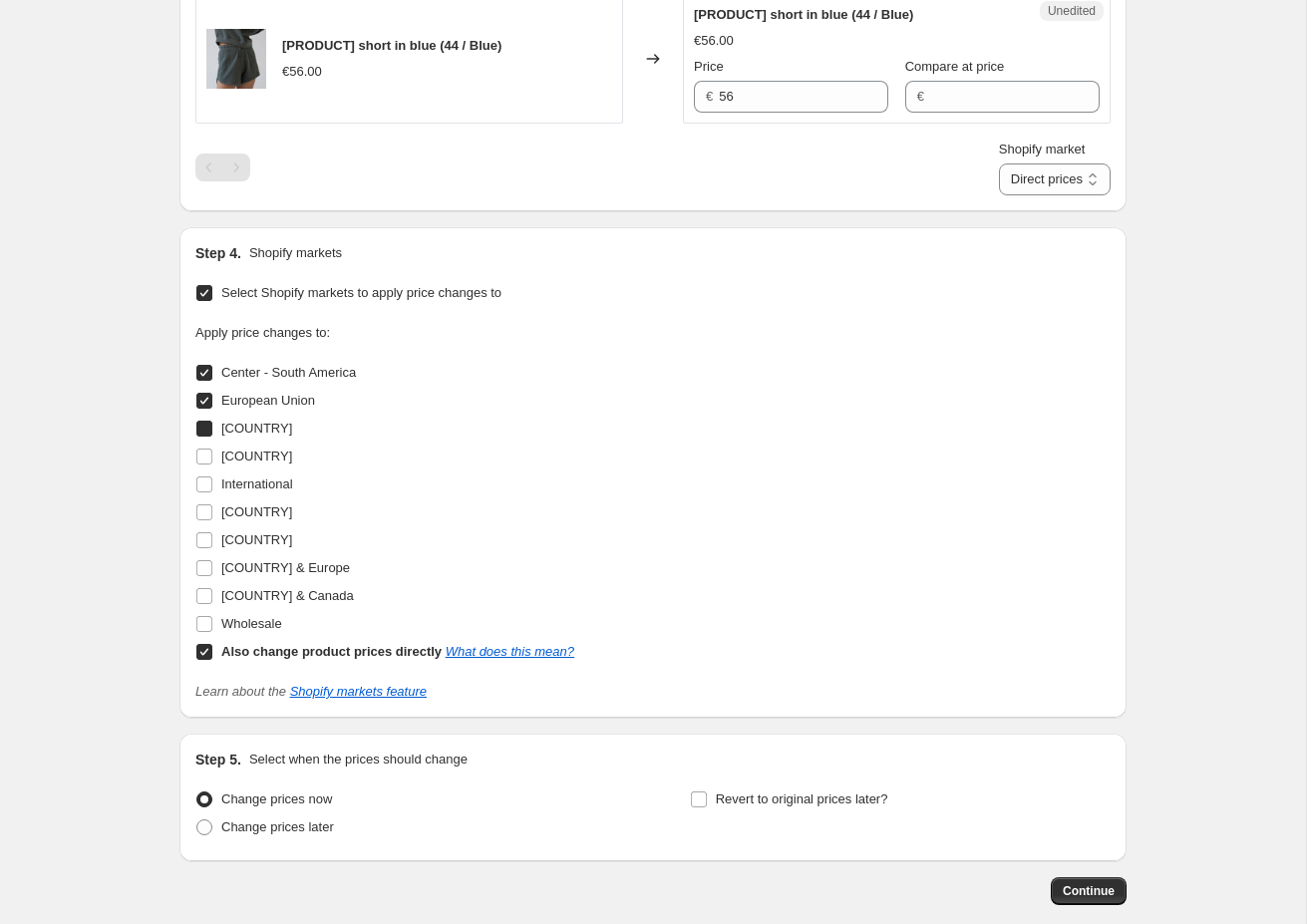 checkbox on "true" 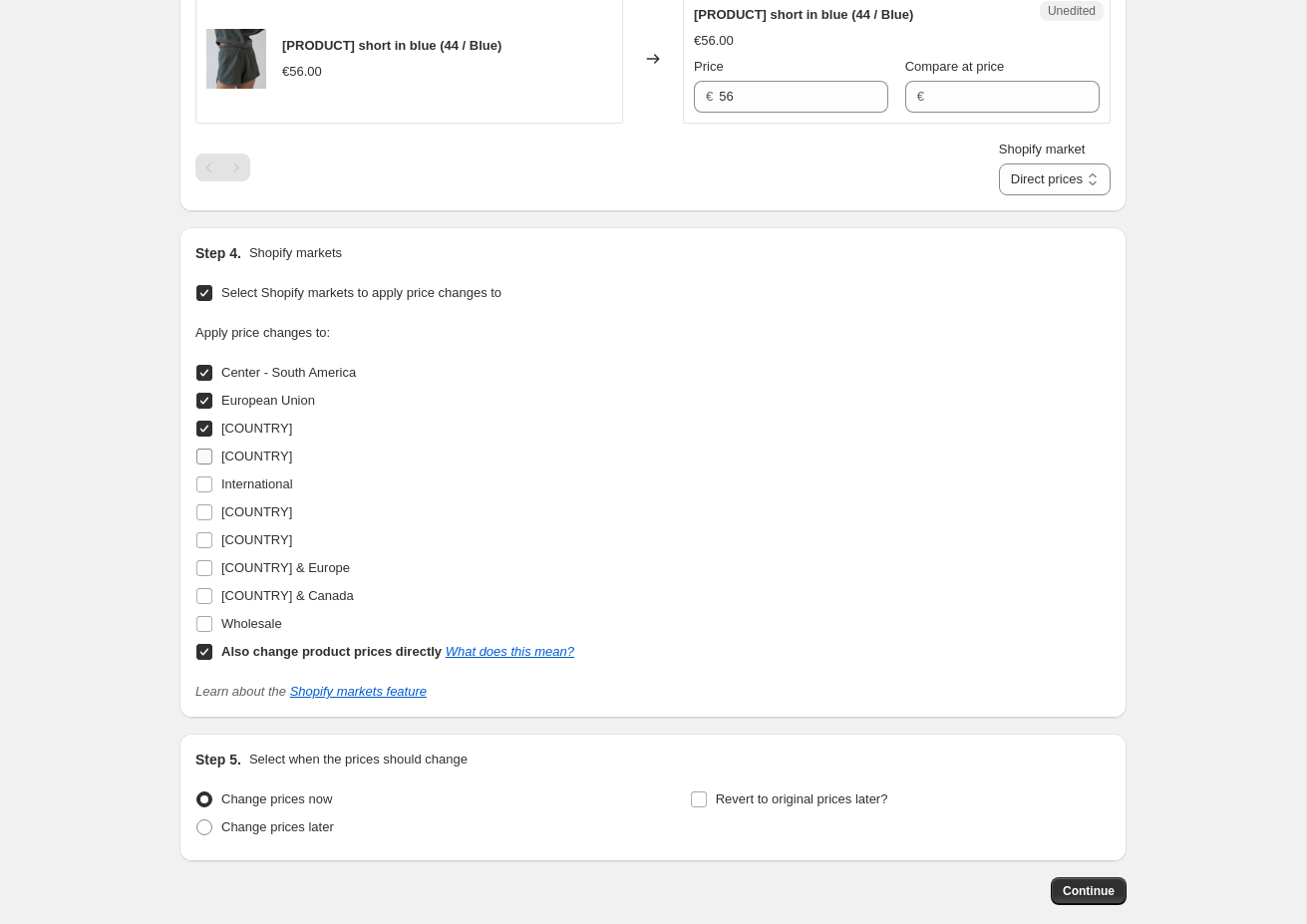 click on "[COUNTRY]" at bounding box center [204, 457] 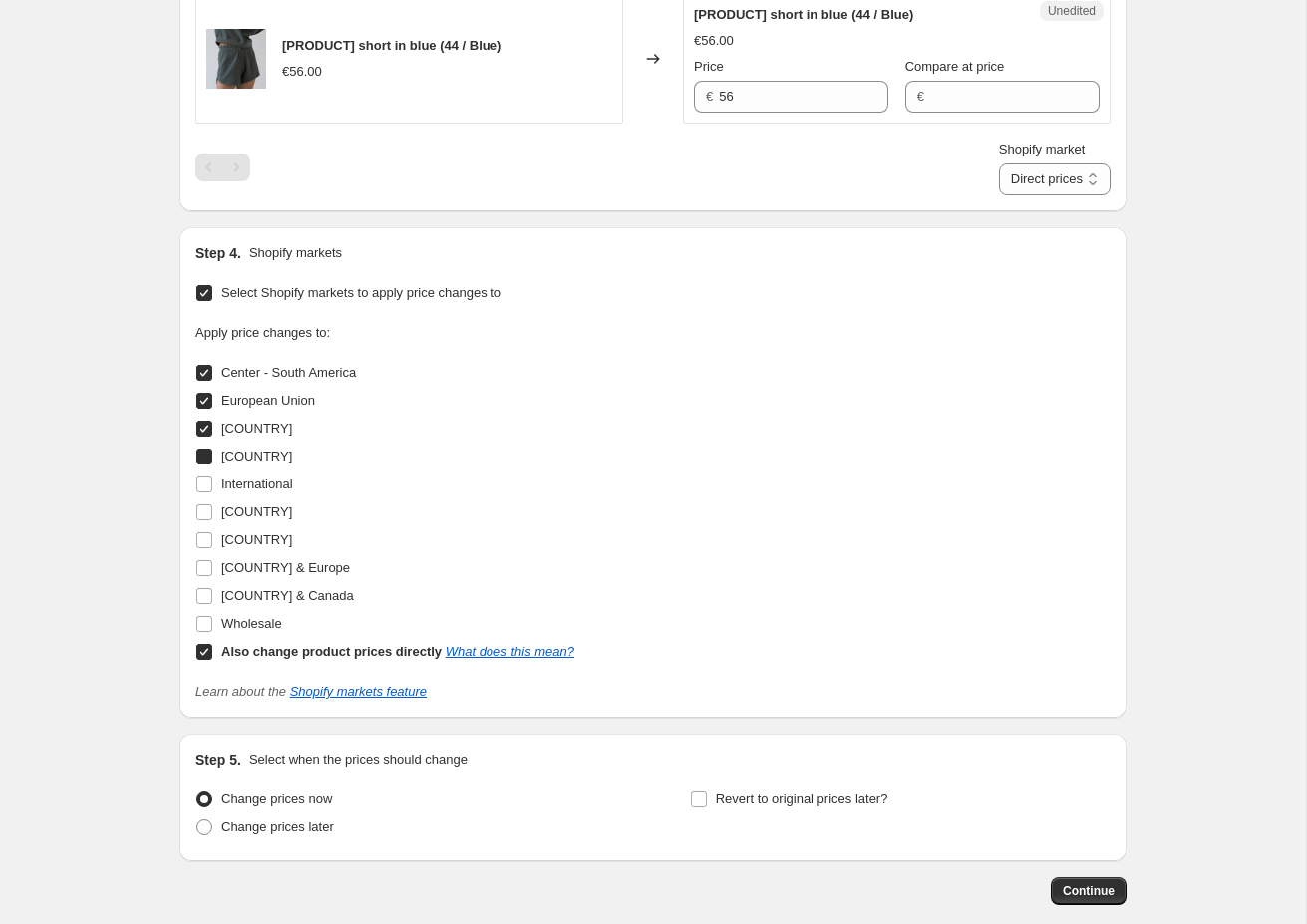 checkbox on "true" 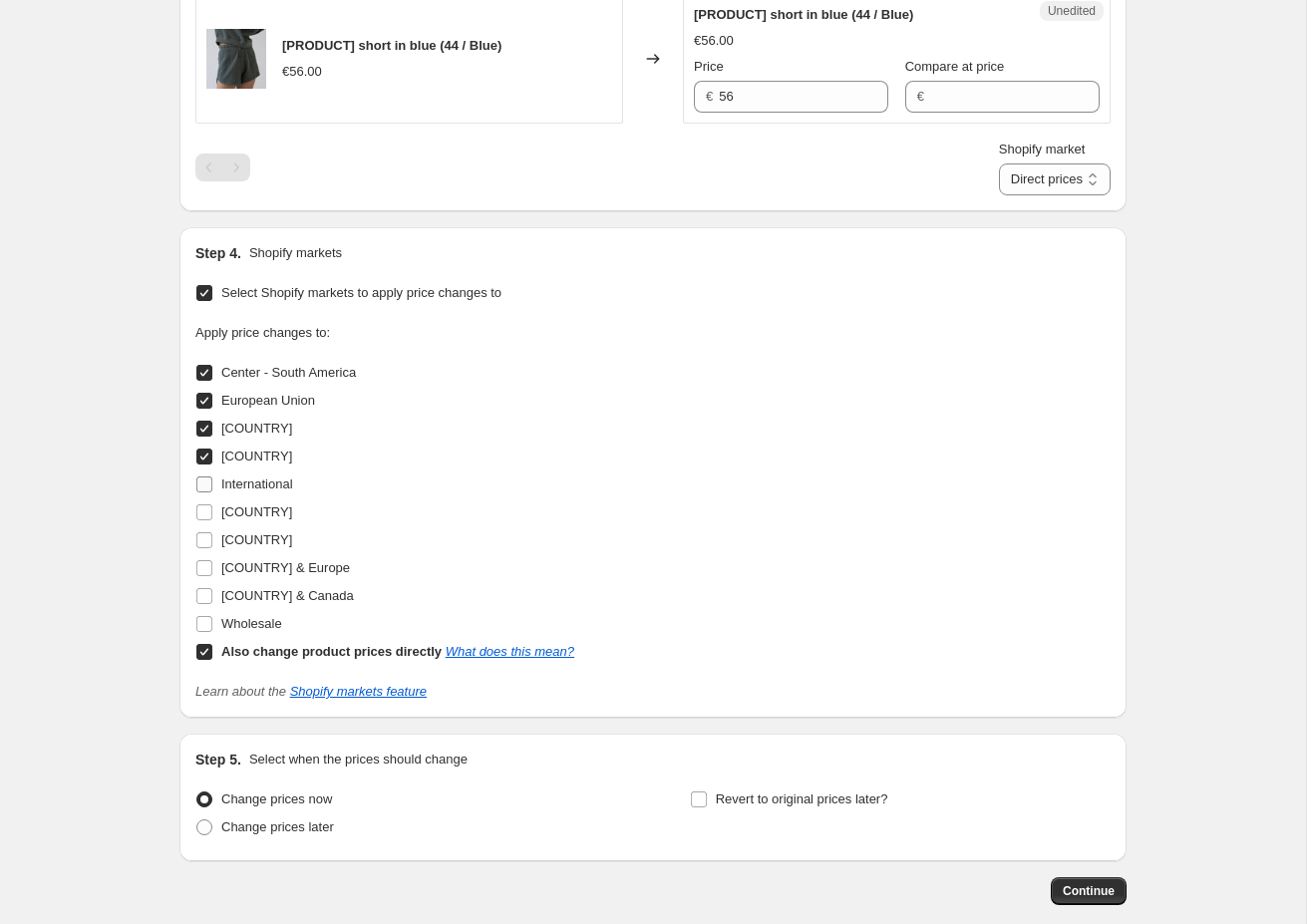 click on "International" at bounding box center [204, 484] 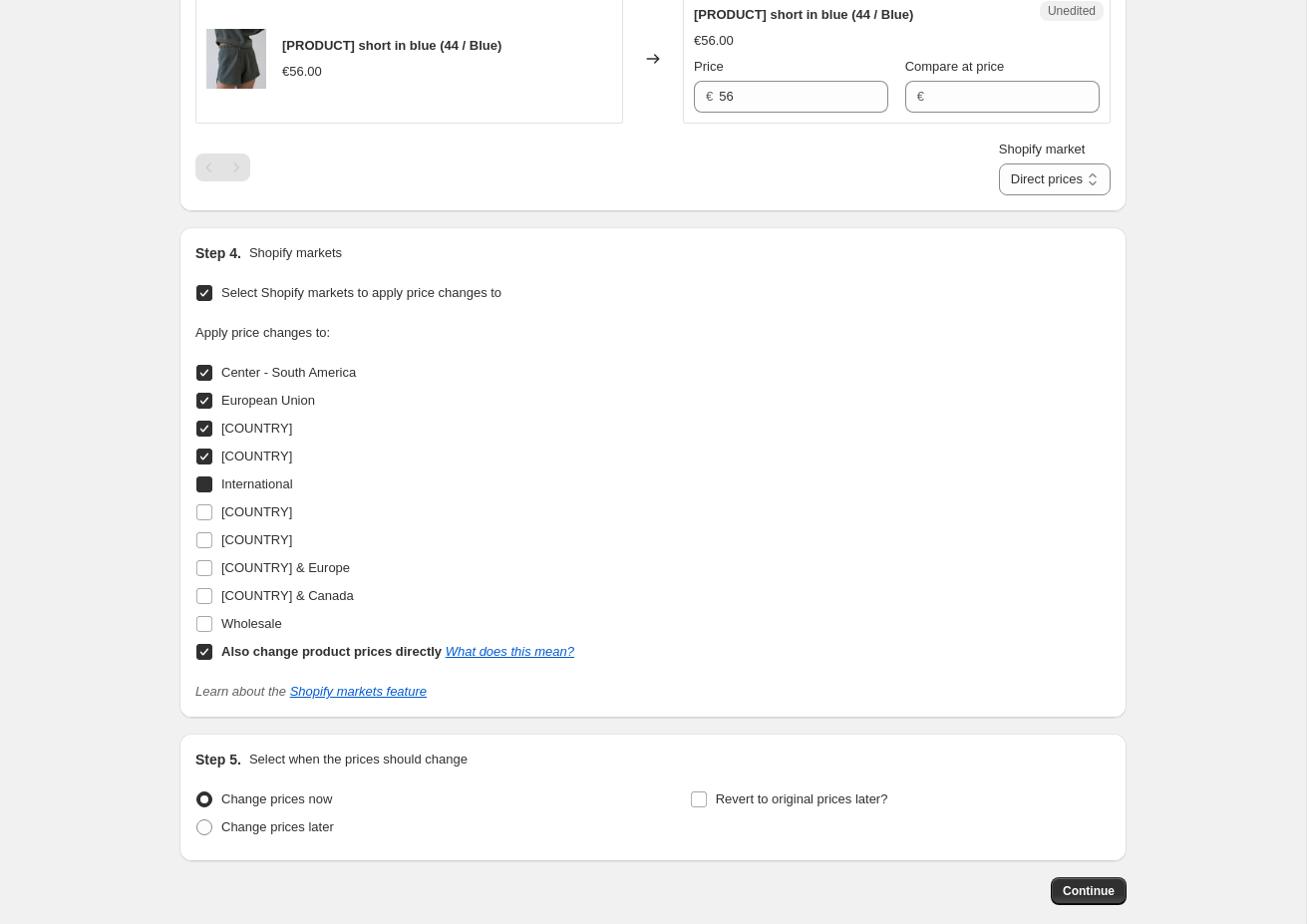 checkbox on "true" 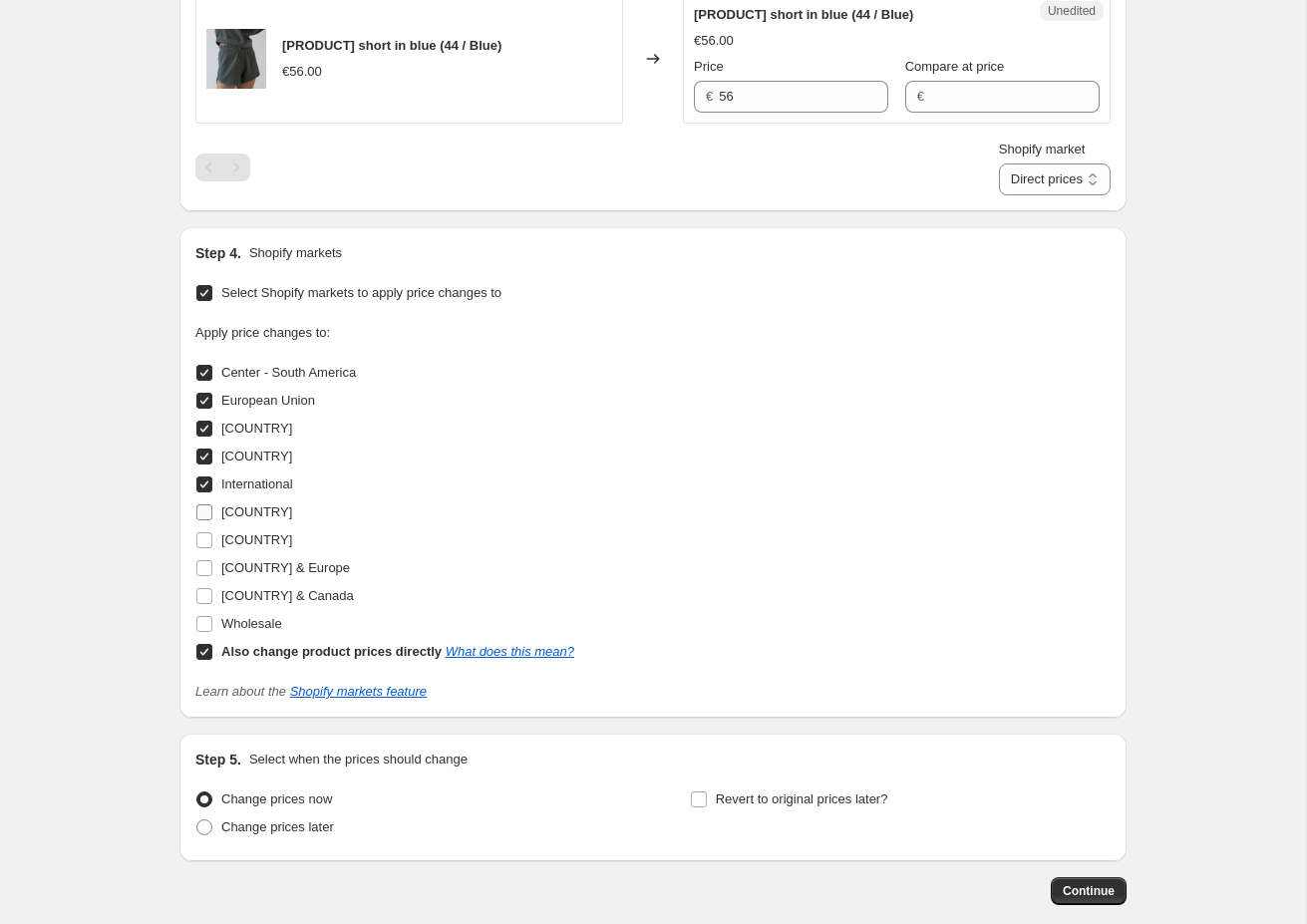 click on "[COUNTRY]" at bounding box center [204, 512] 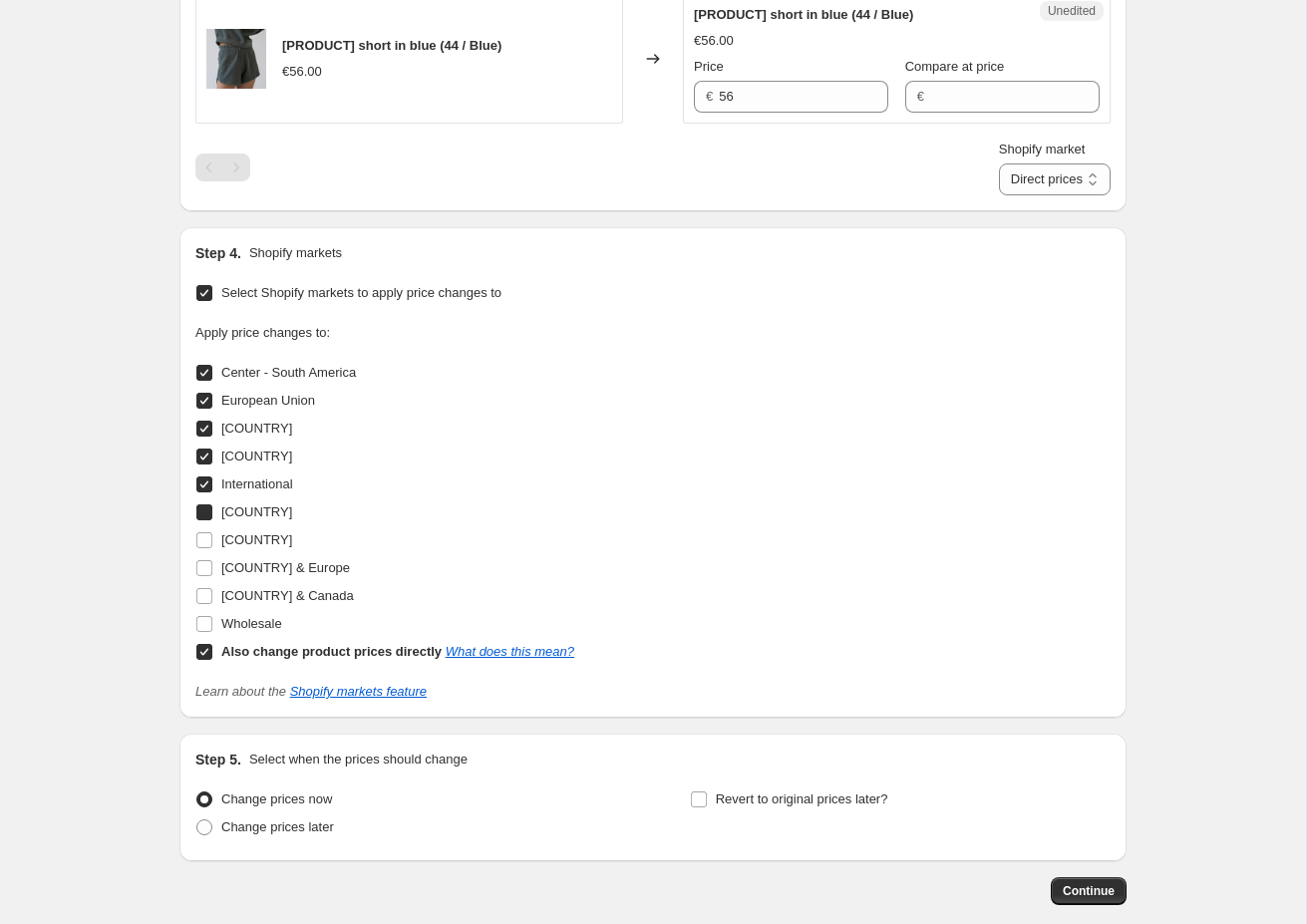 checkbox on "true" 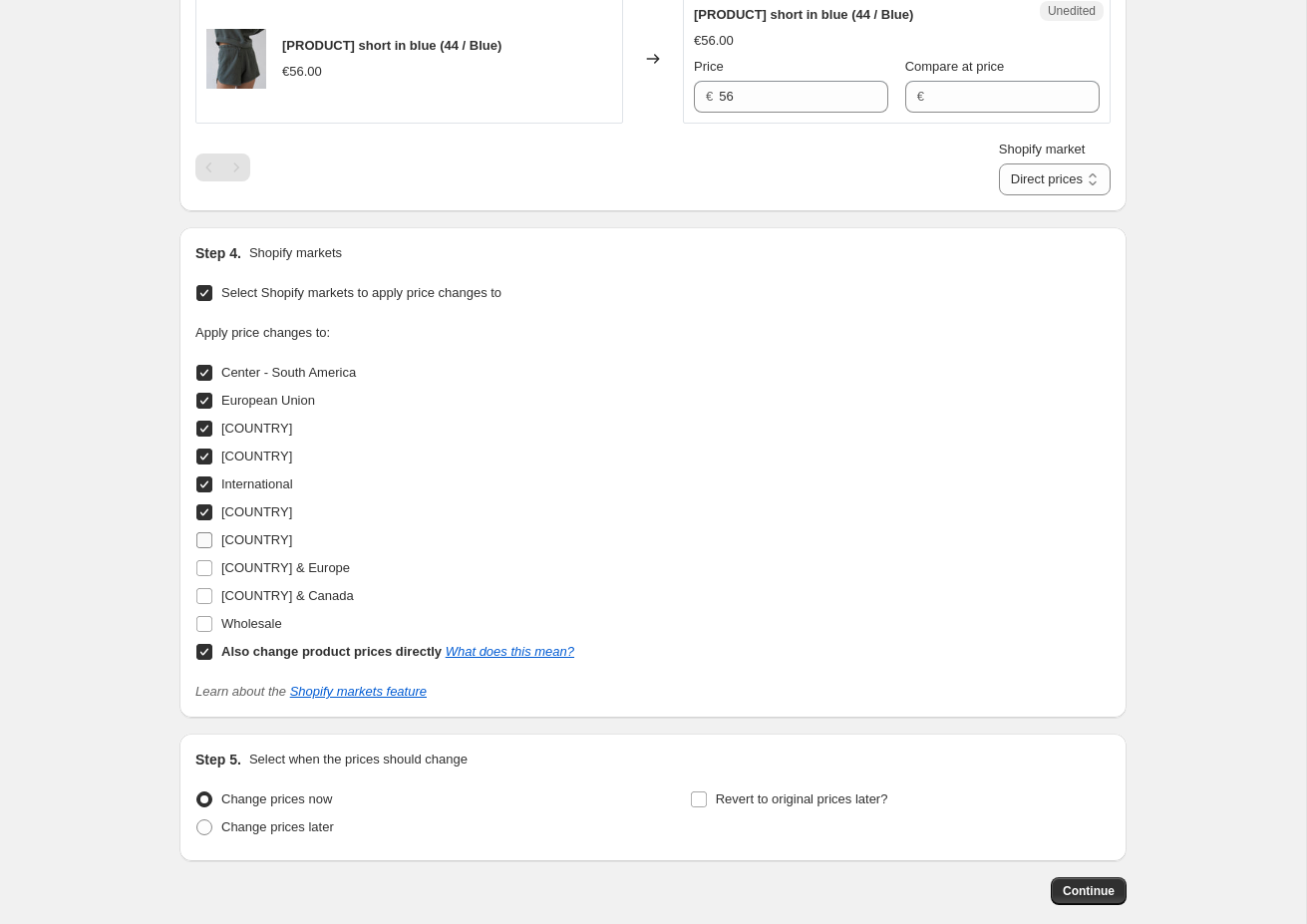 click on "[COUNTRY]" at bounding box center [204, 540] 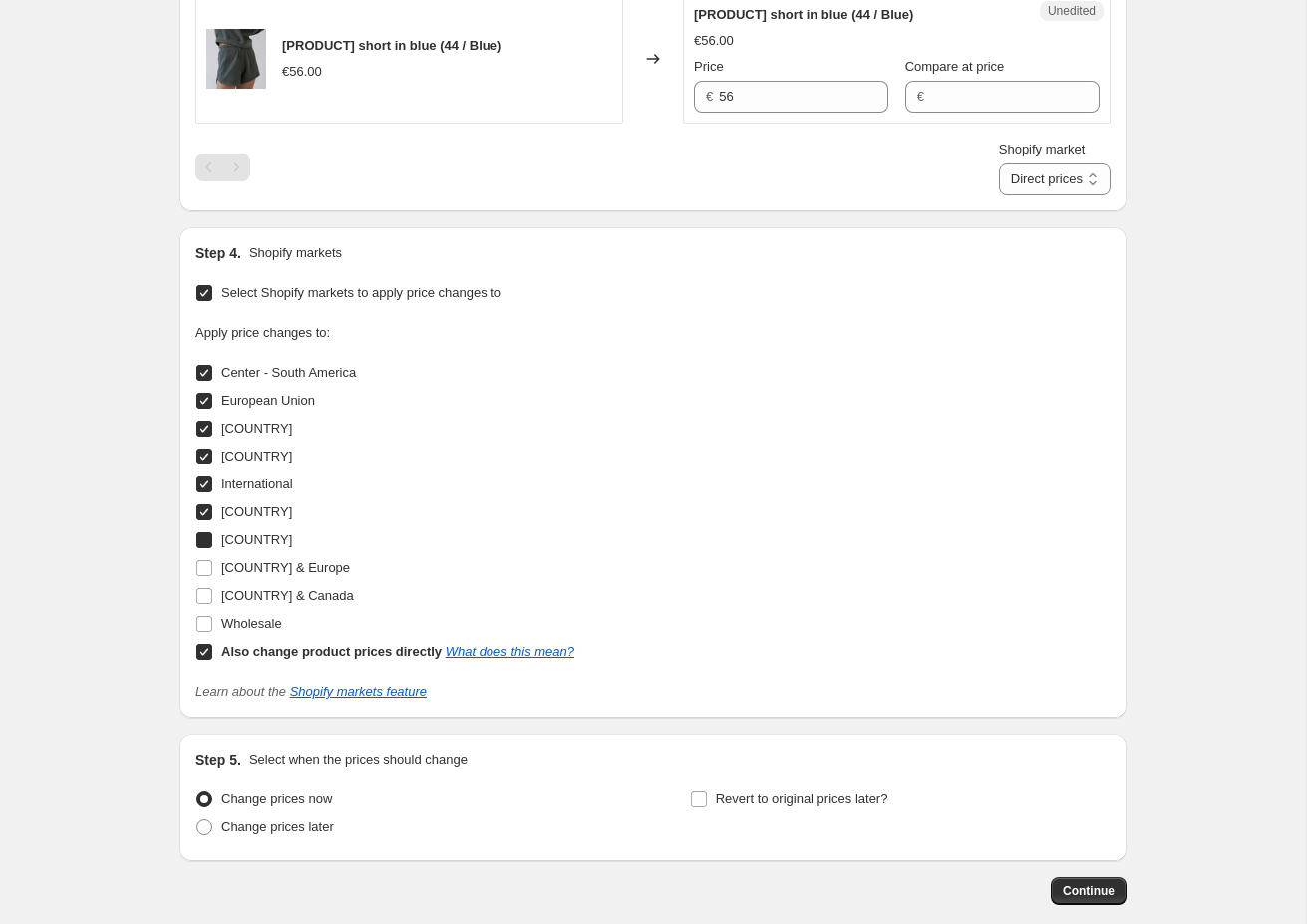 checkbox on "true" 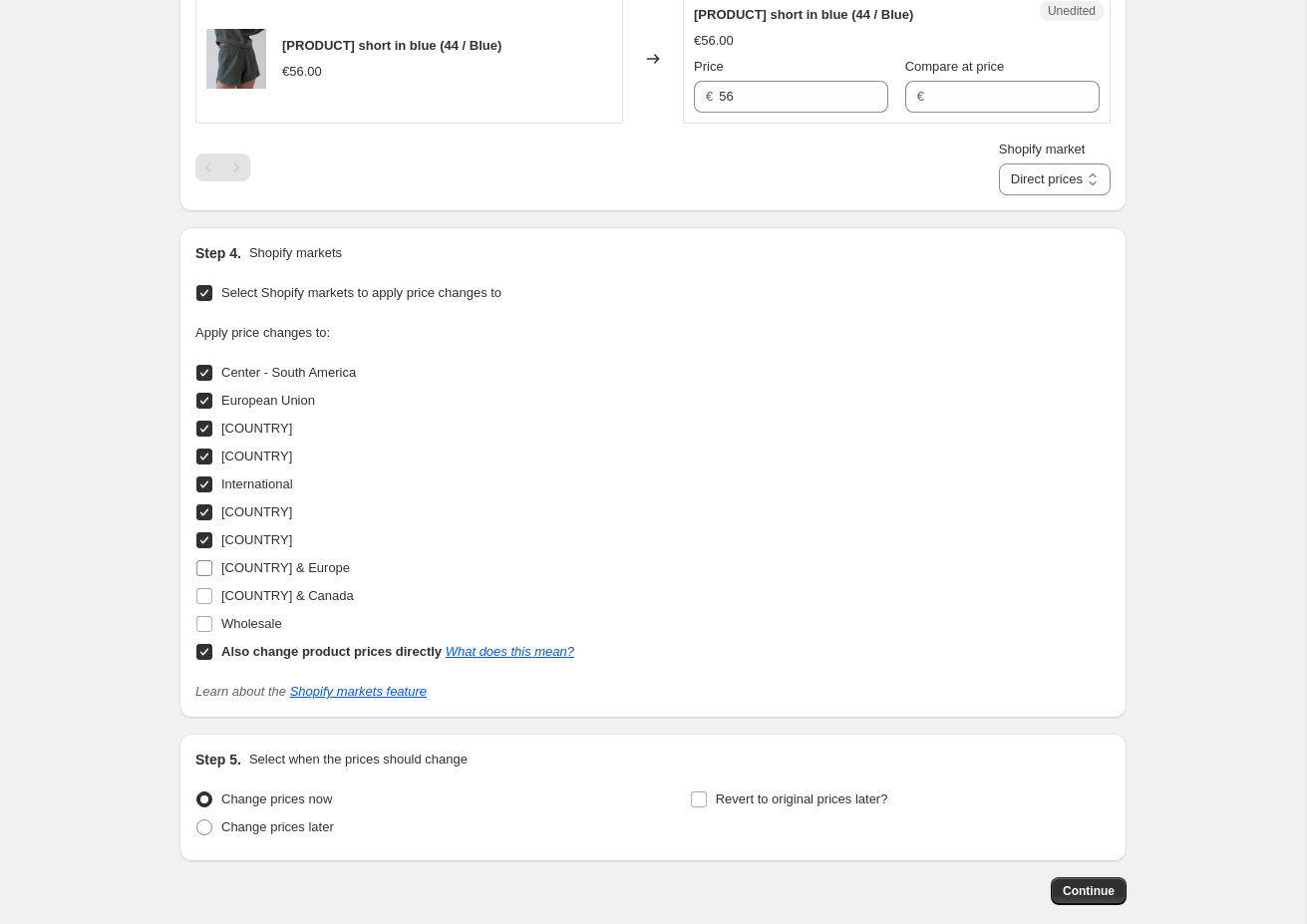 click on "[COUNTRY] & Europe" at bounding box center (204, 568) 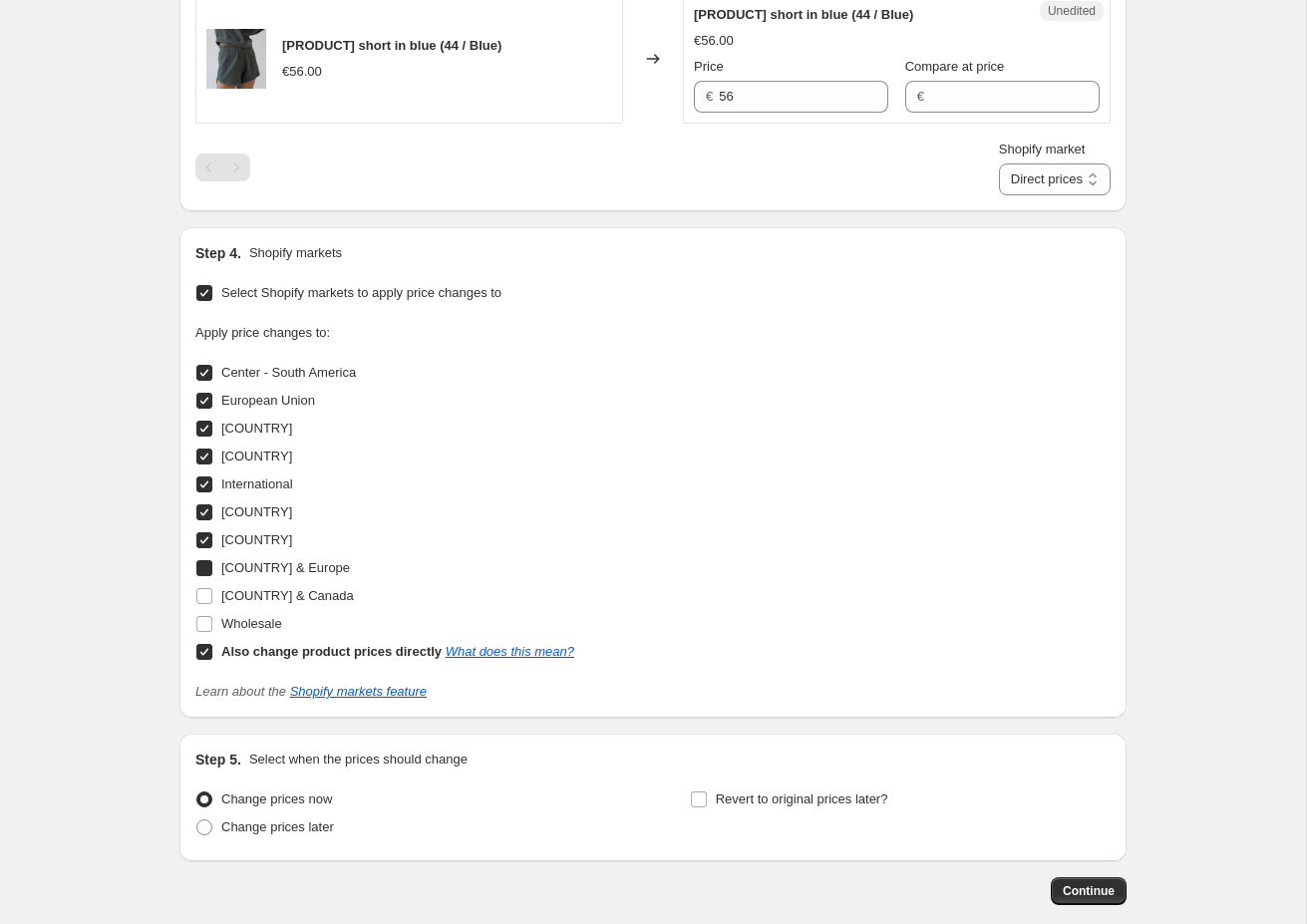 checkbox on "true" 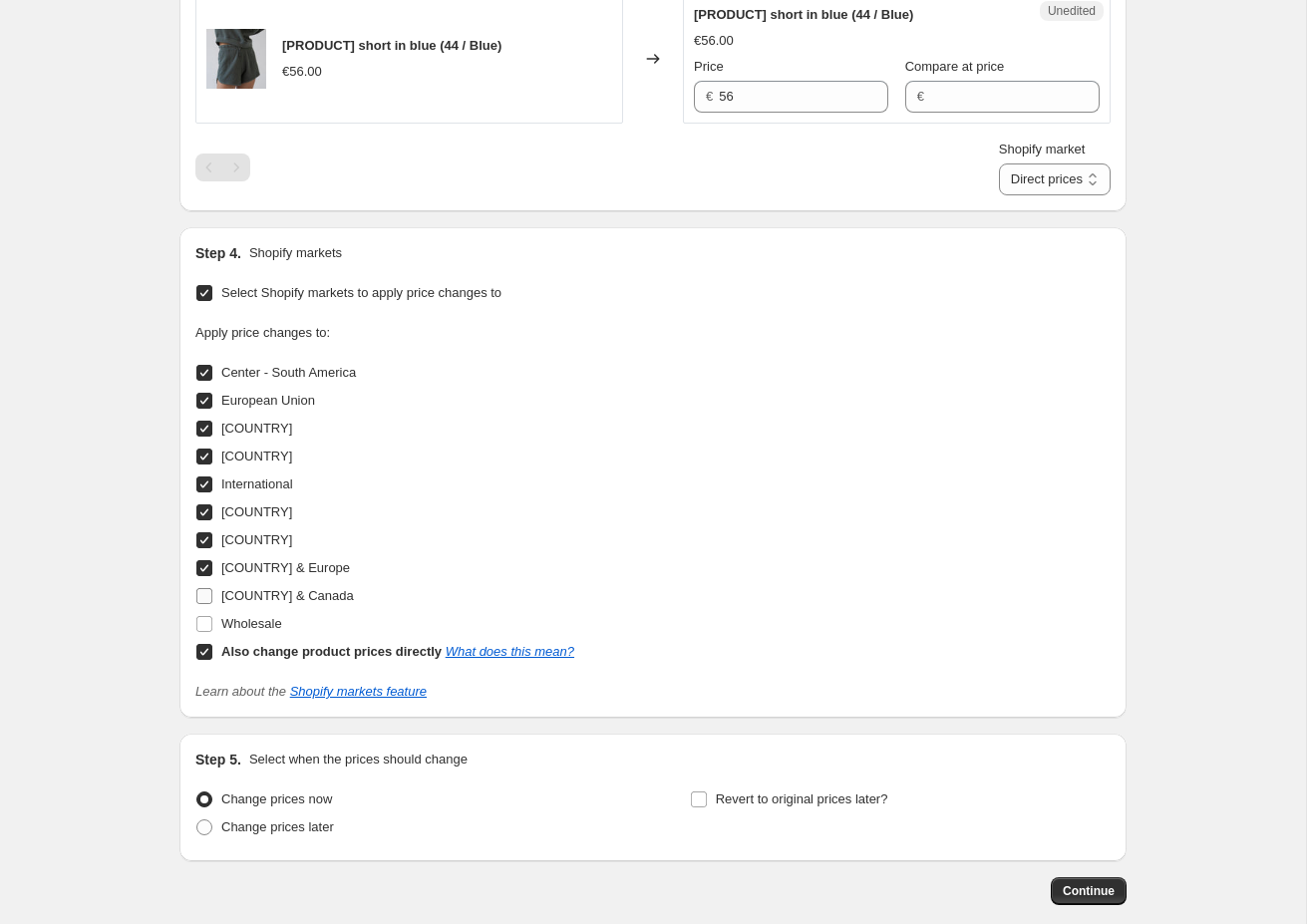 click on "[COUNTRY] & Canada" at bounding box center [204, 596] 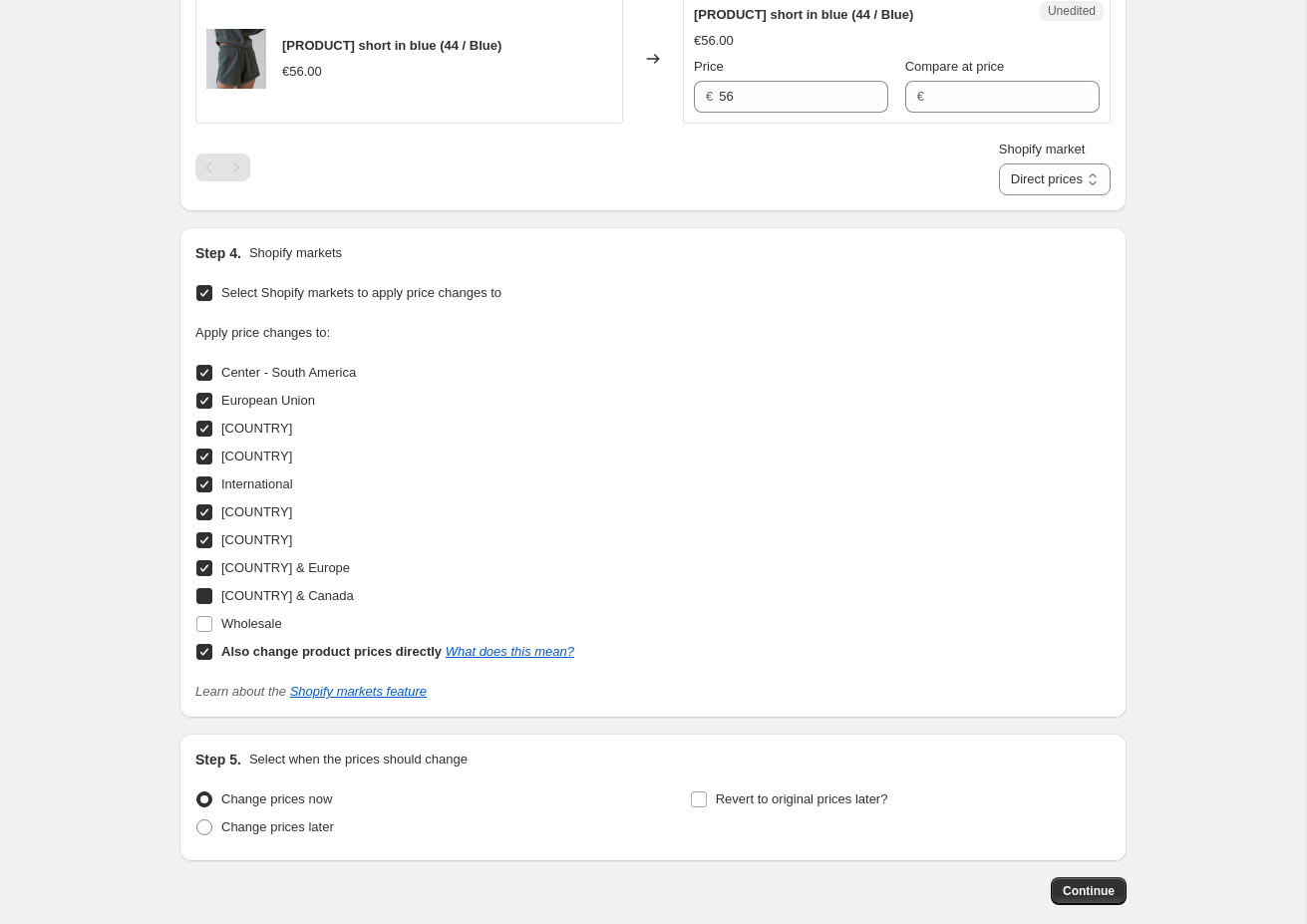 checkbox on "true" 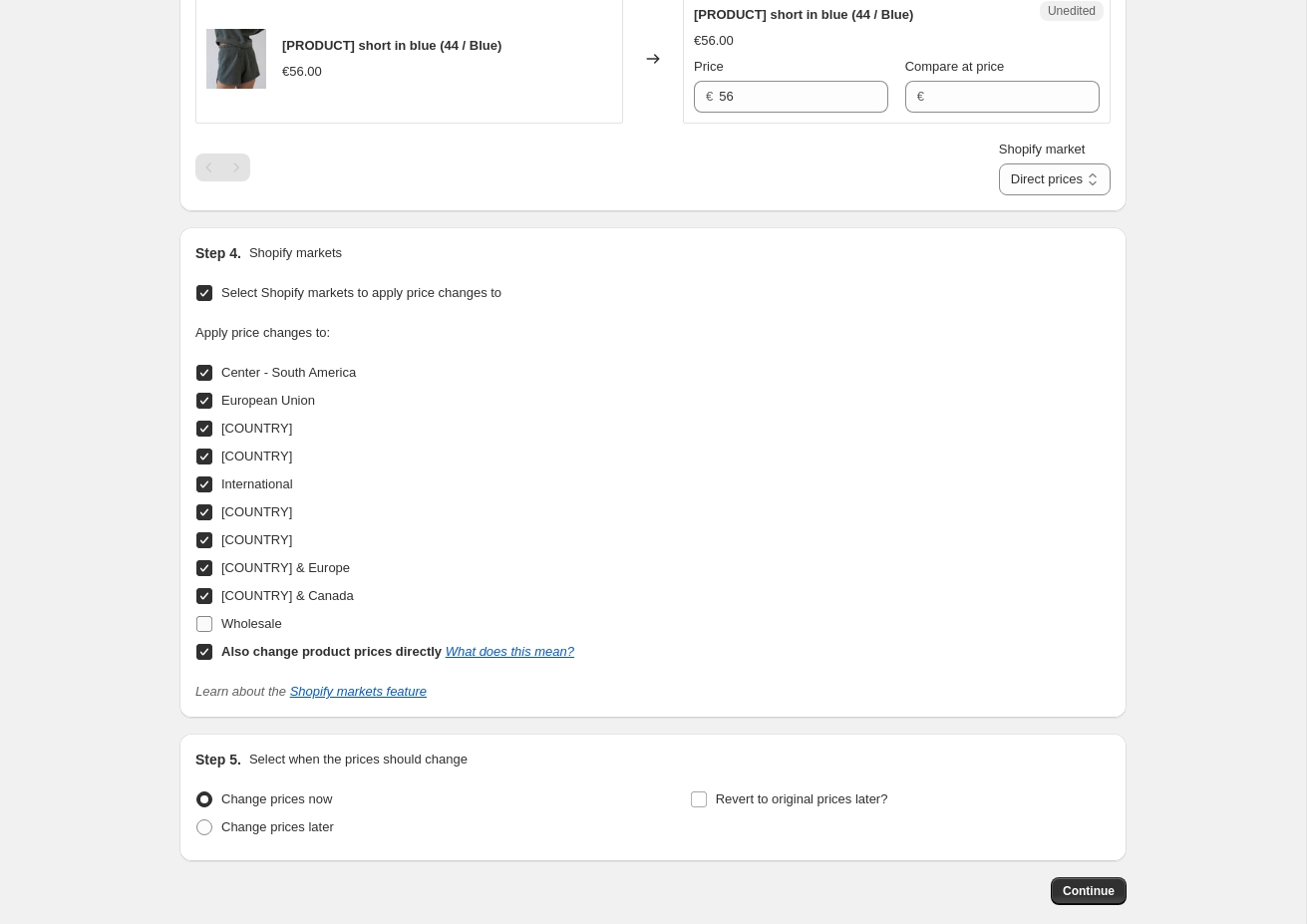 click on "Wholesale" at bounding box center (204, 624) 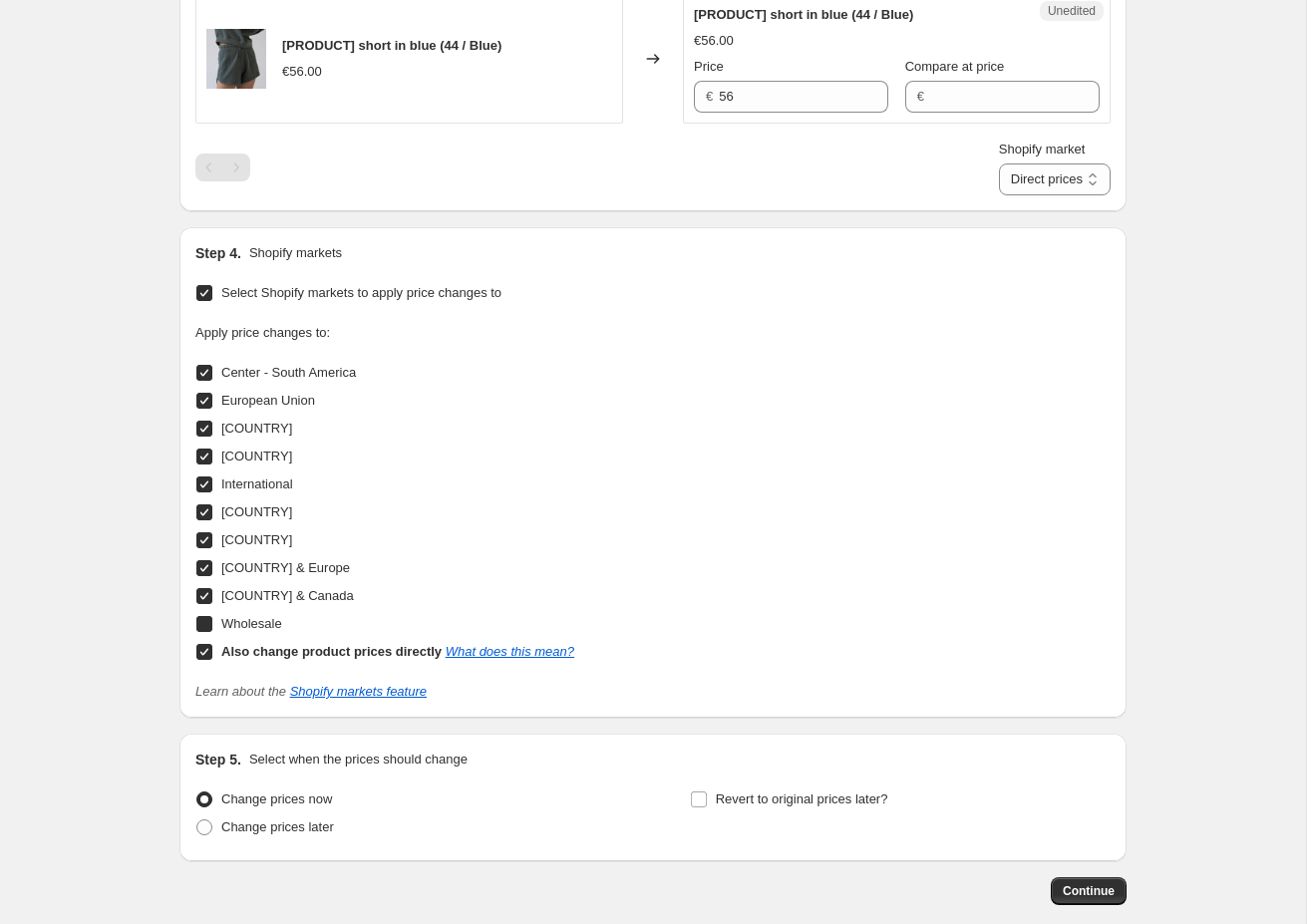 checkbox on "true" 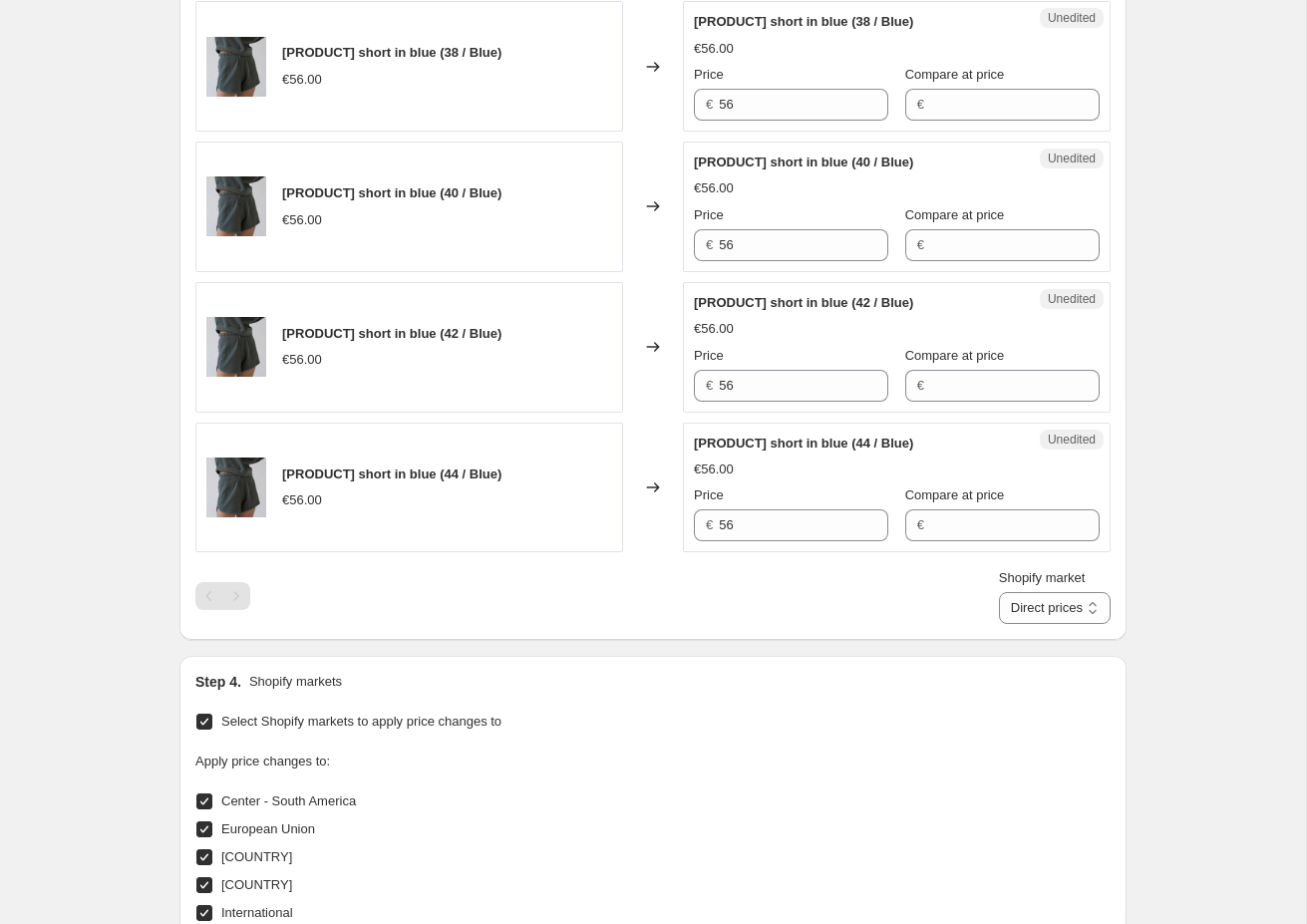 scroll, scrollTop: 922, scrollLeft: 0, axis: vertical 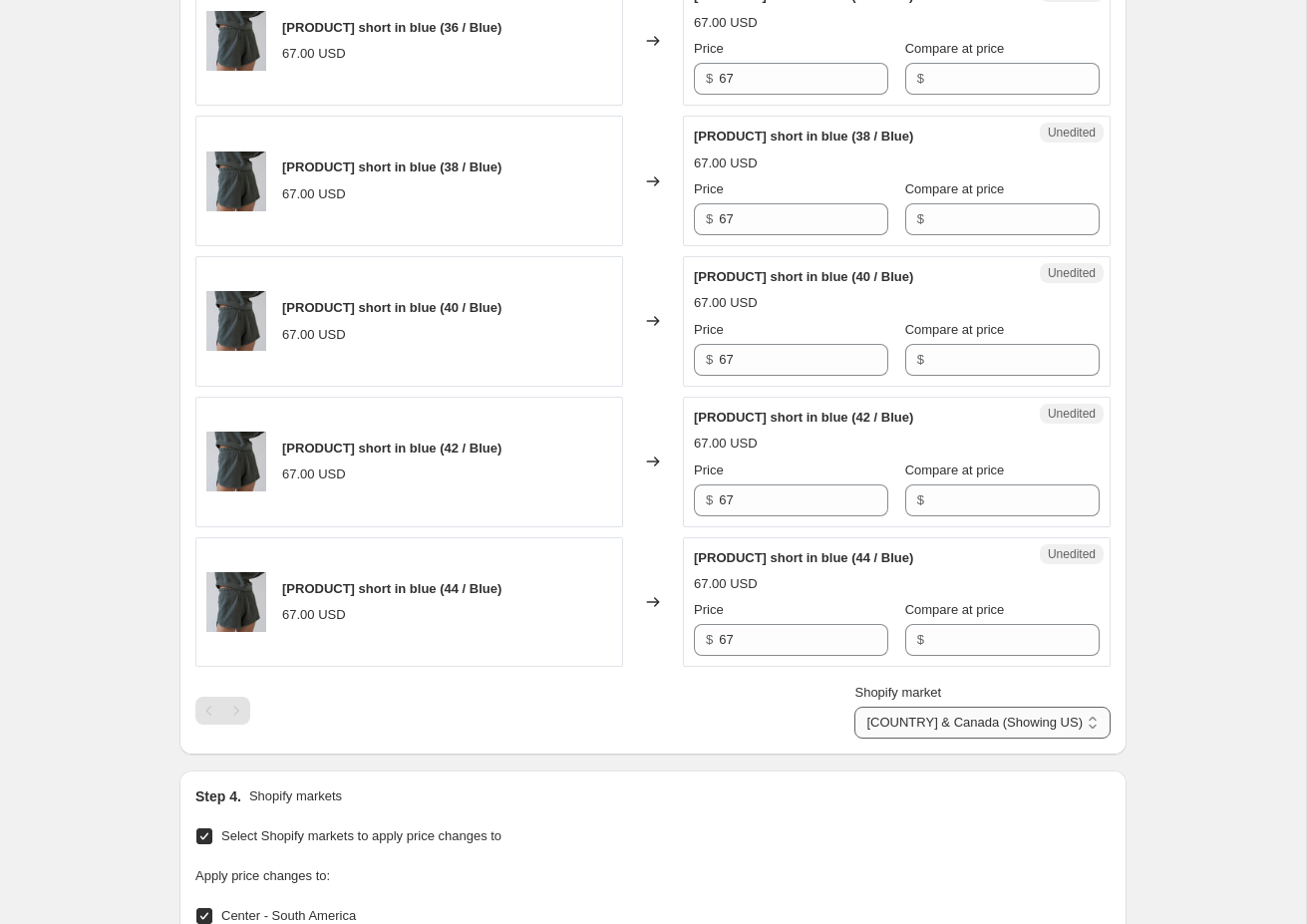 select on "[PHONE]" 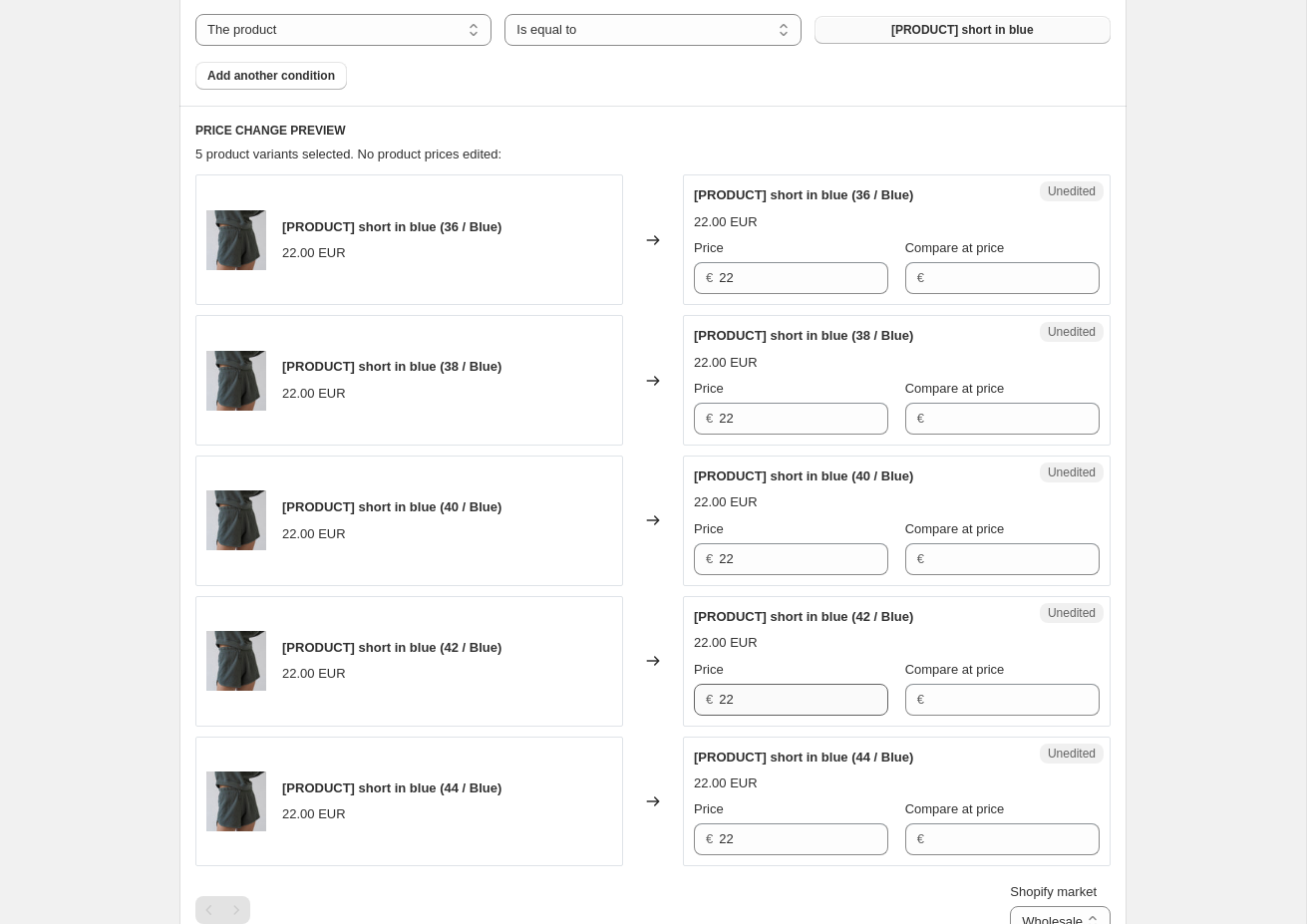 scroll, scrollTop: 796, scrollLeft: 0, axis: vertical 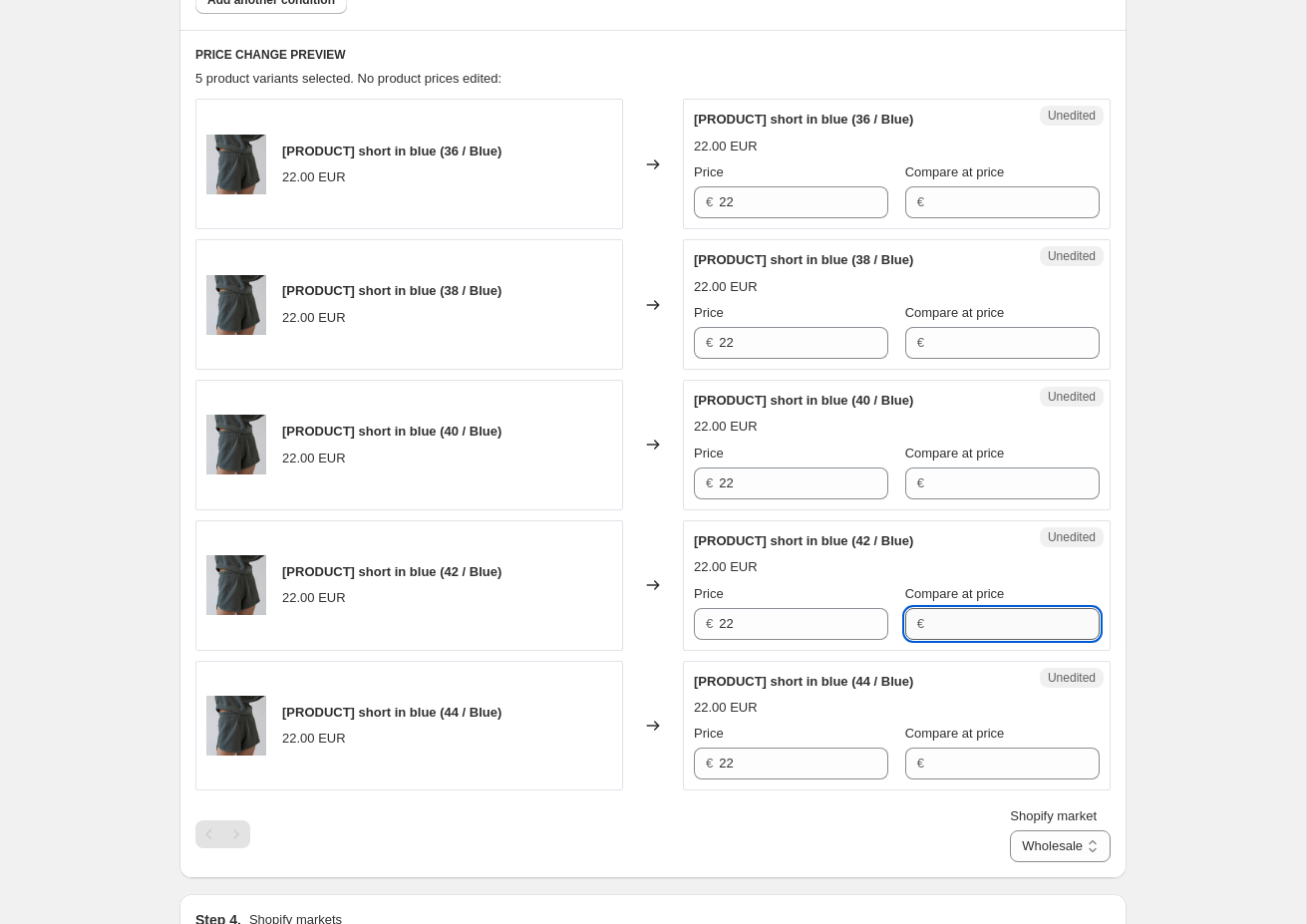 click on "Compare at price" at bounding box center (1015, 624) 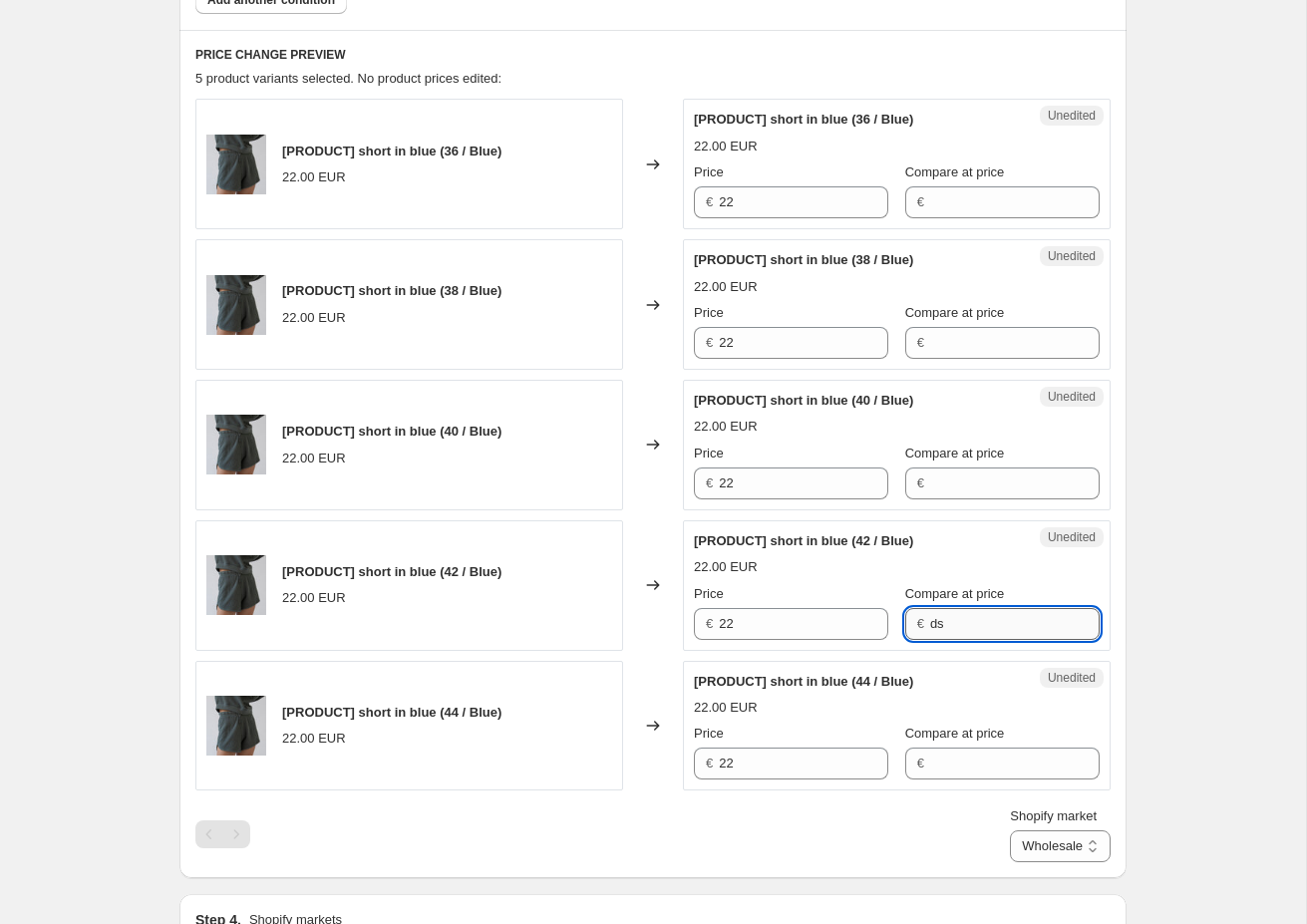 click on "ds" at bounding box center (1015, 624) 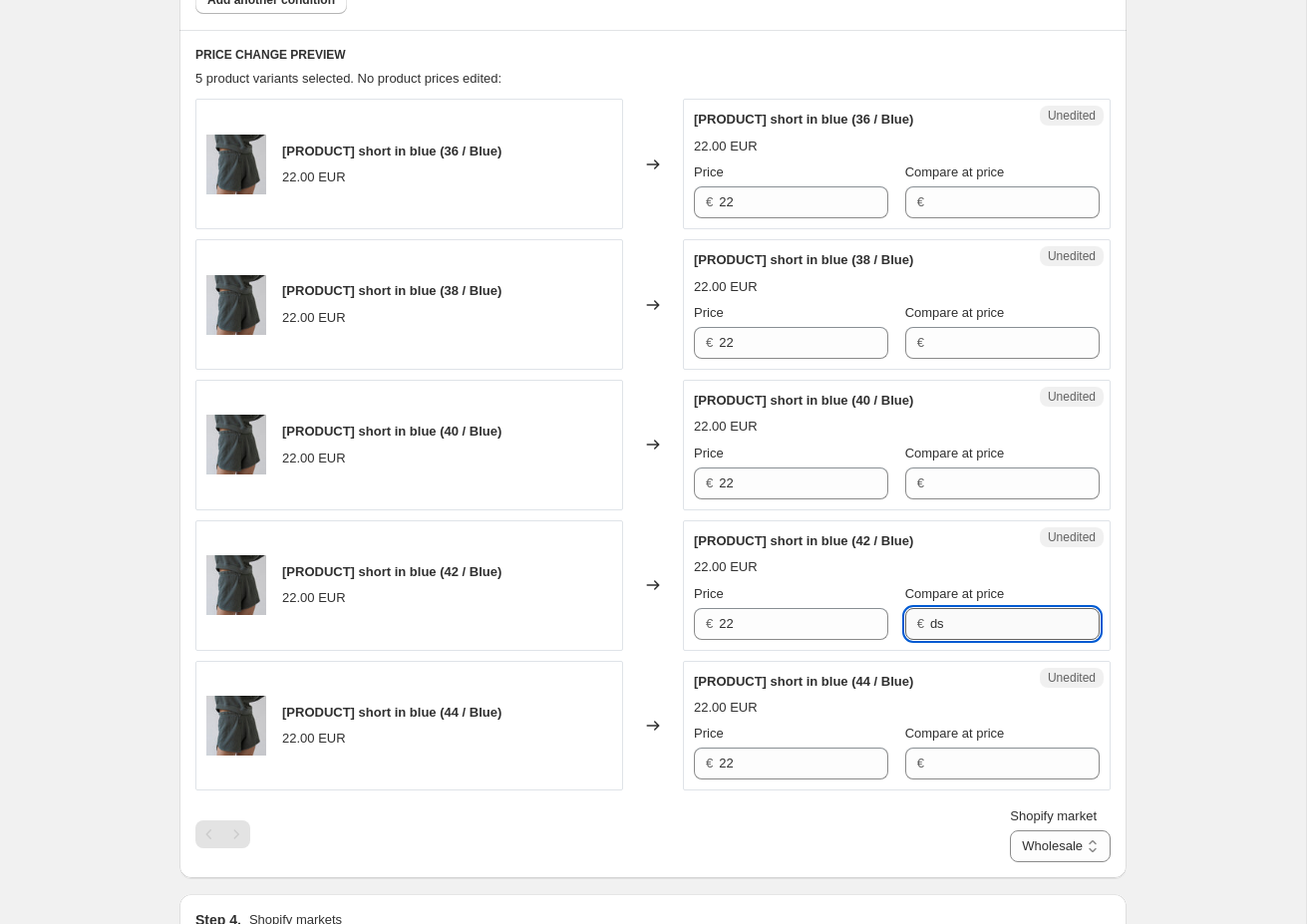 type on "d" 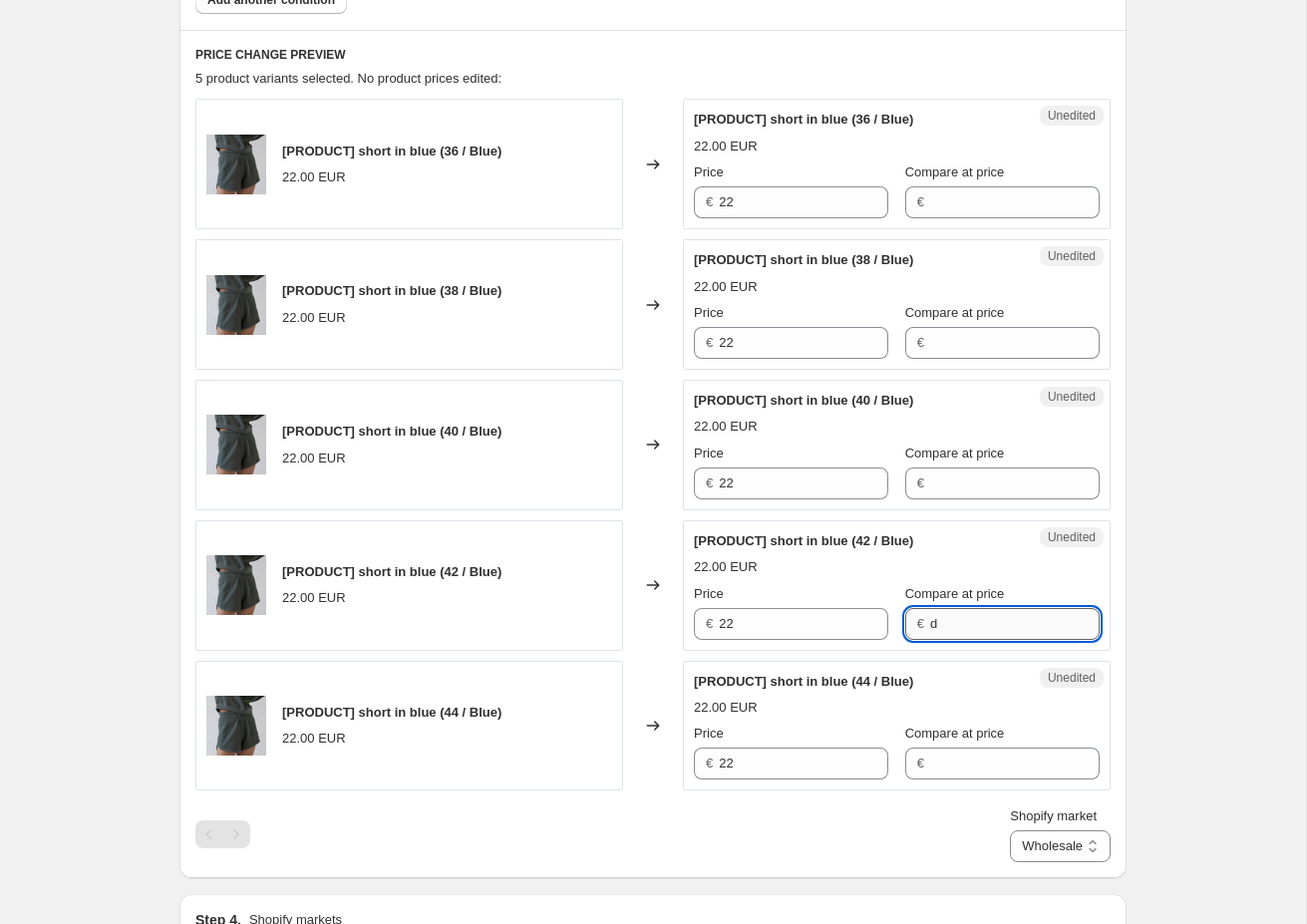 type 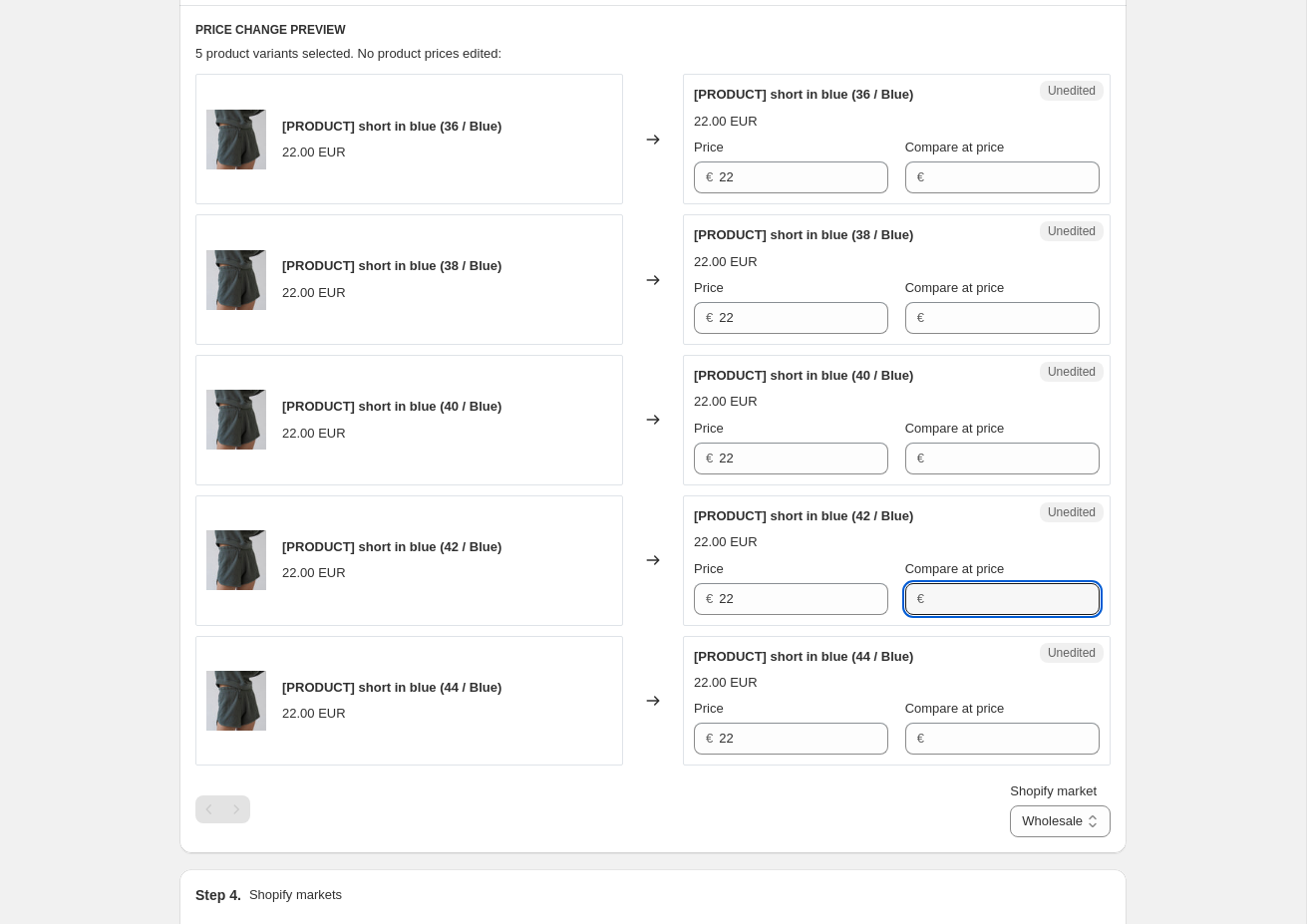 scroll, scrollTop: 823, scrollLeft: 0, axis: vertical 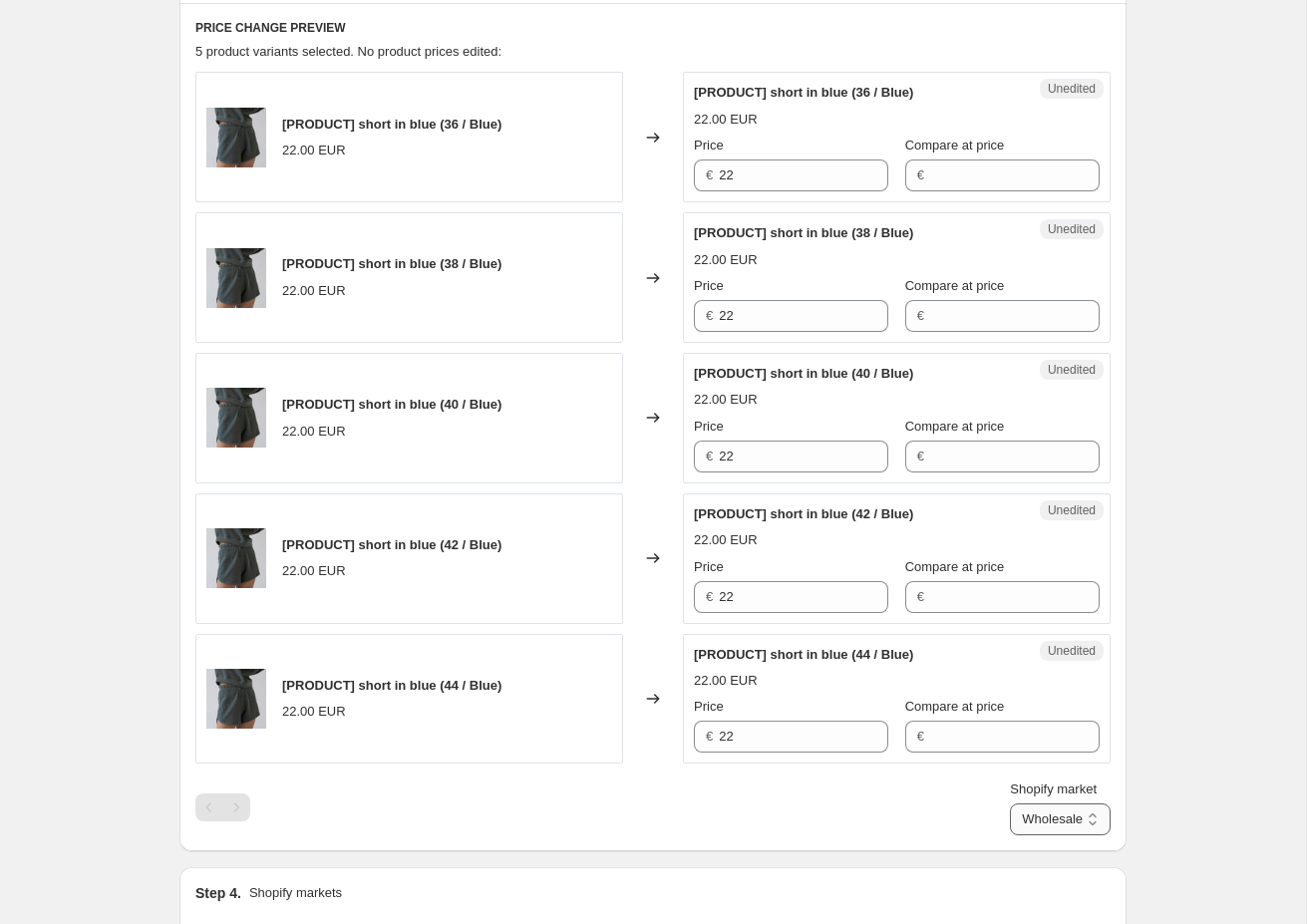 select on "direct" 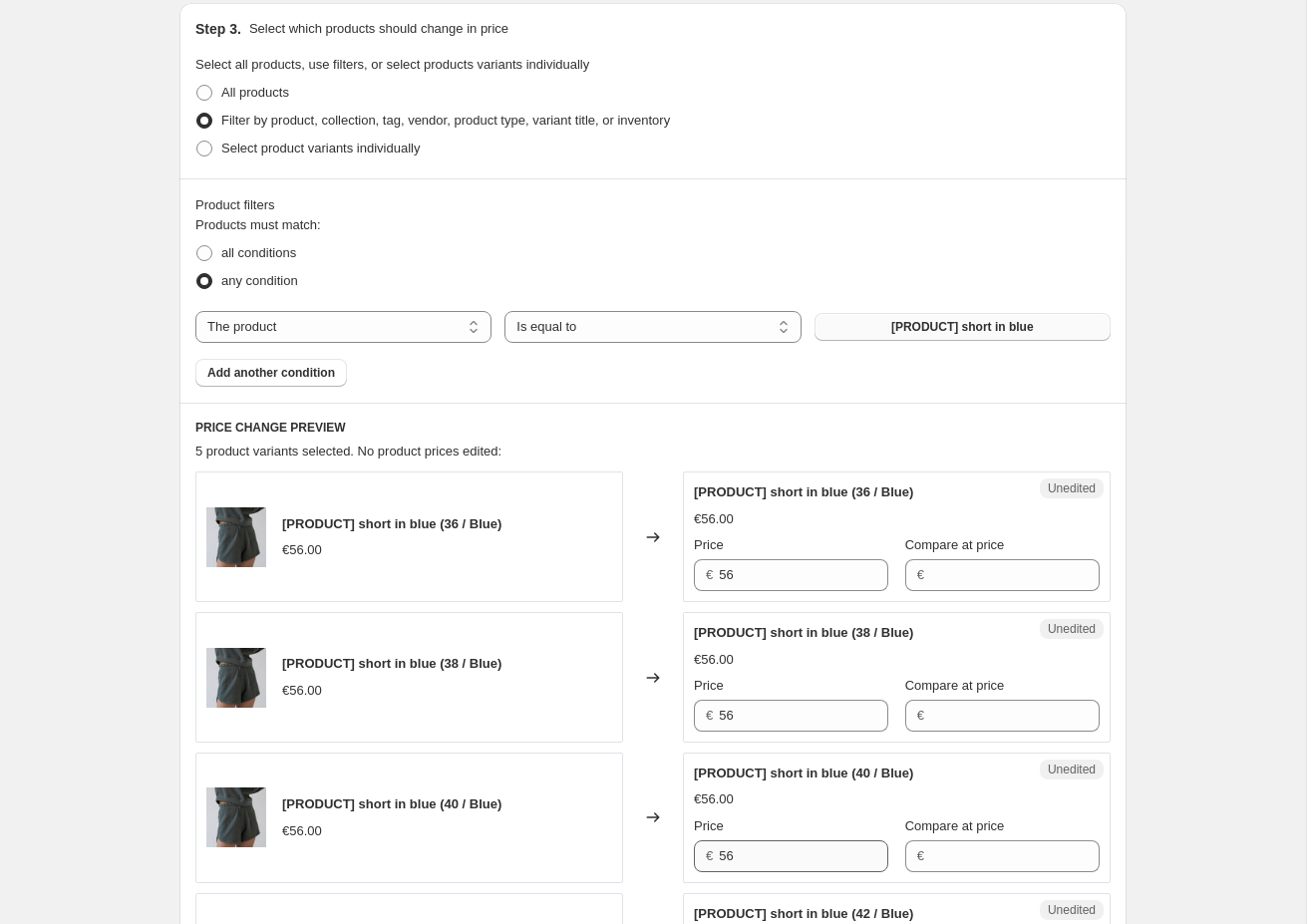scroll, scrollTop: 169, scrollLeft: 0, axis: vertical 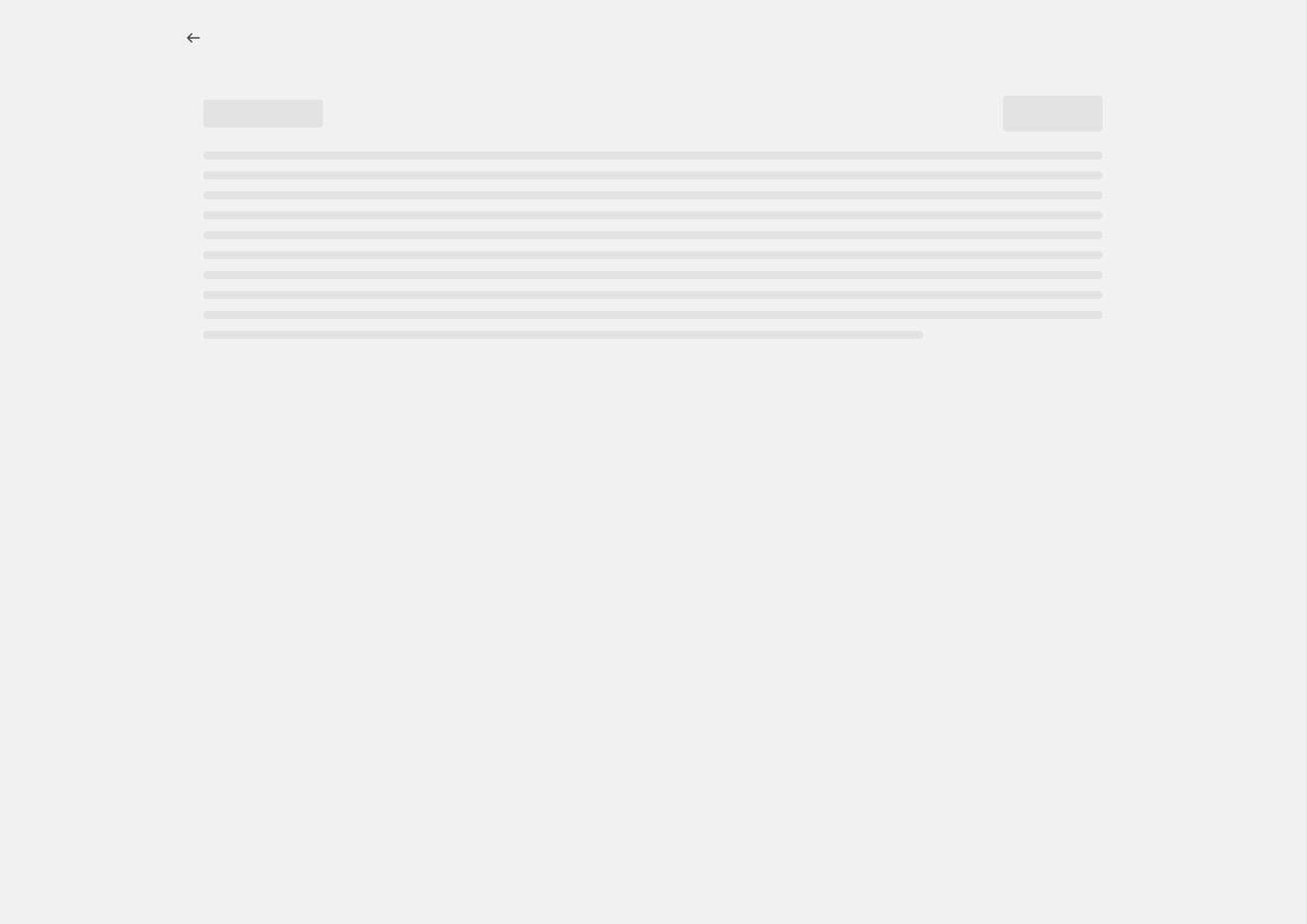select on "percentage" 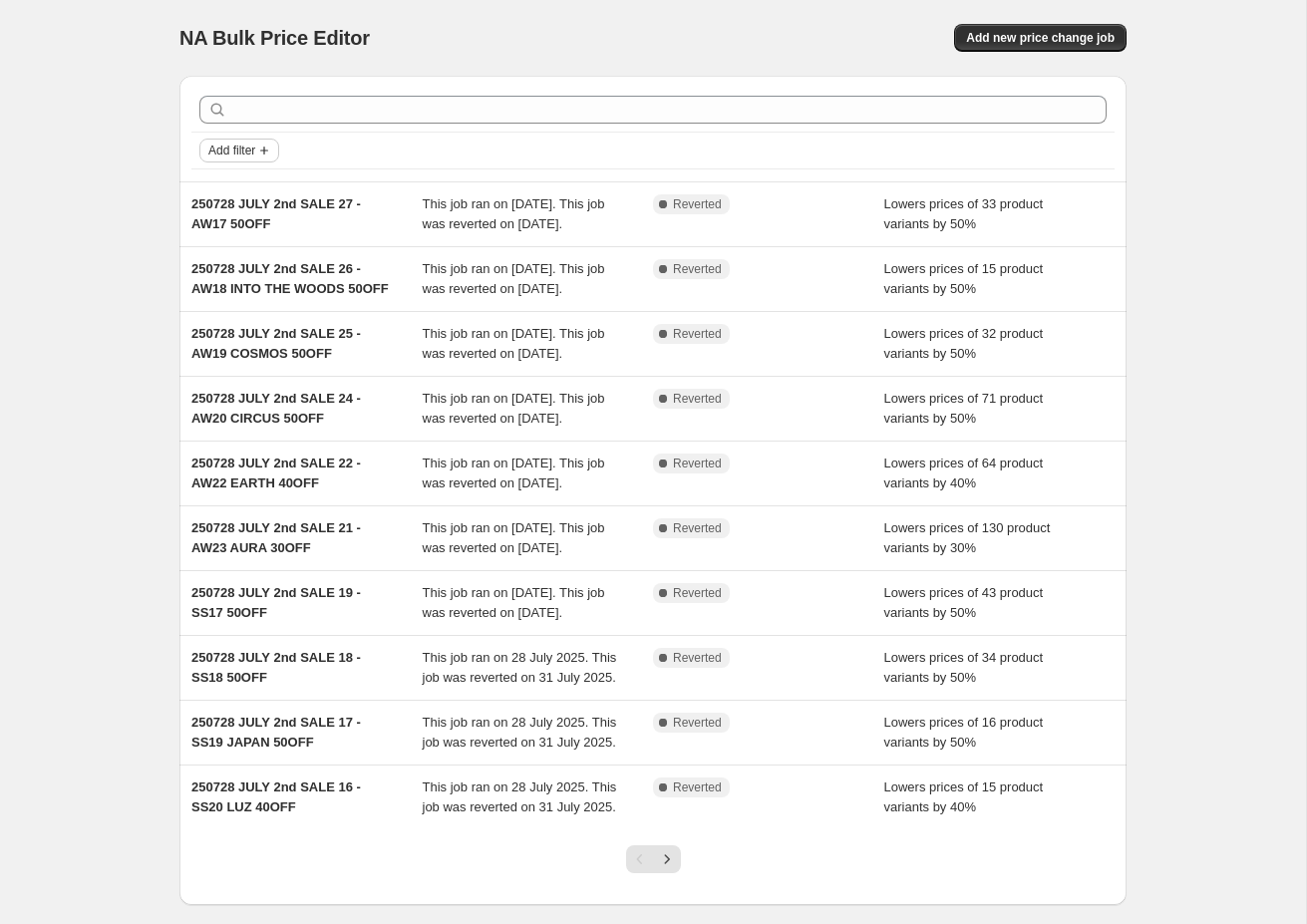 click 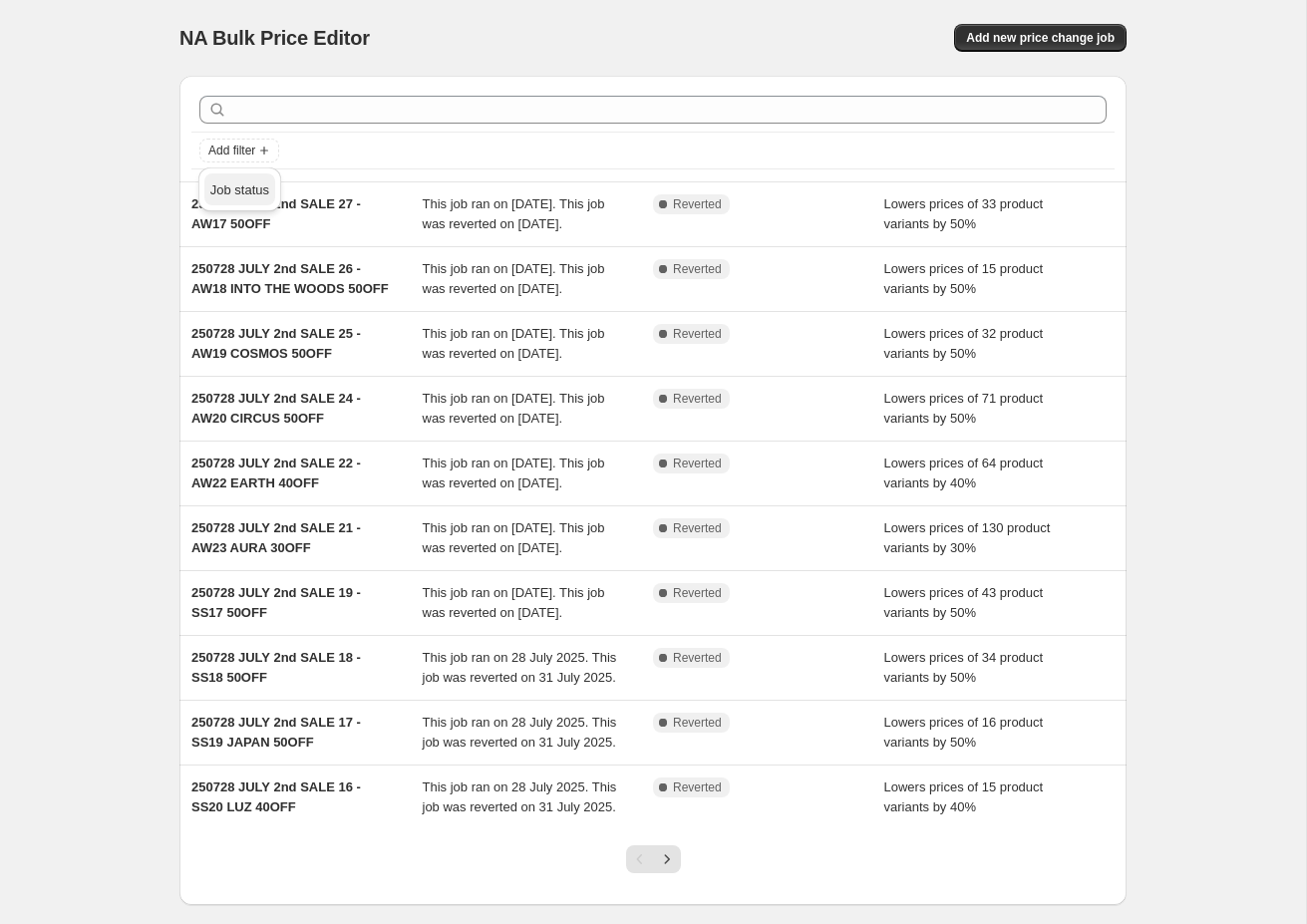 click on "Job status" at bounding box center (239, 189) 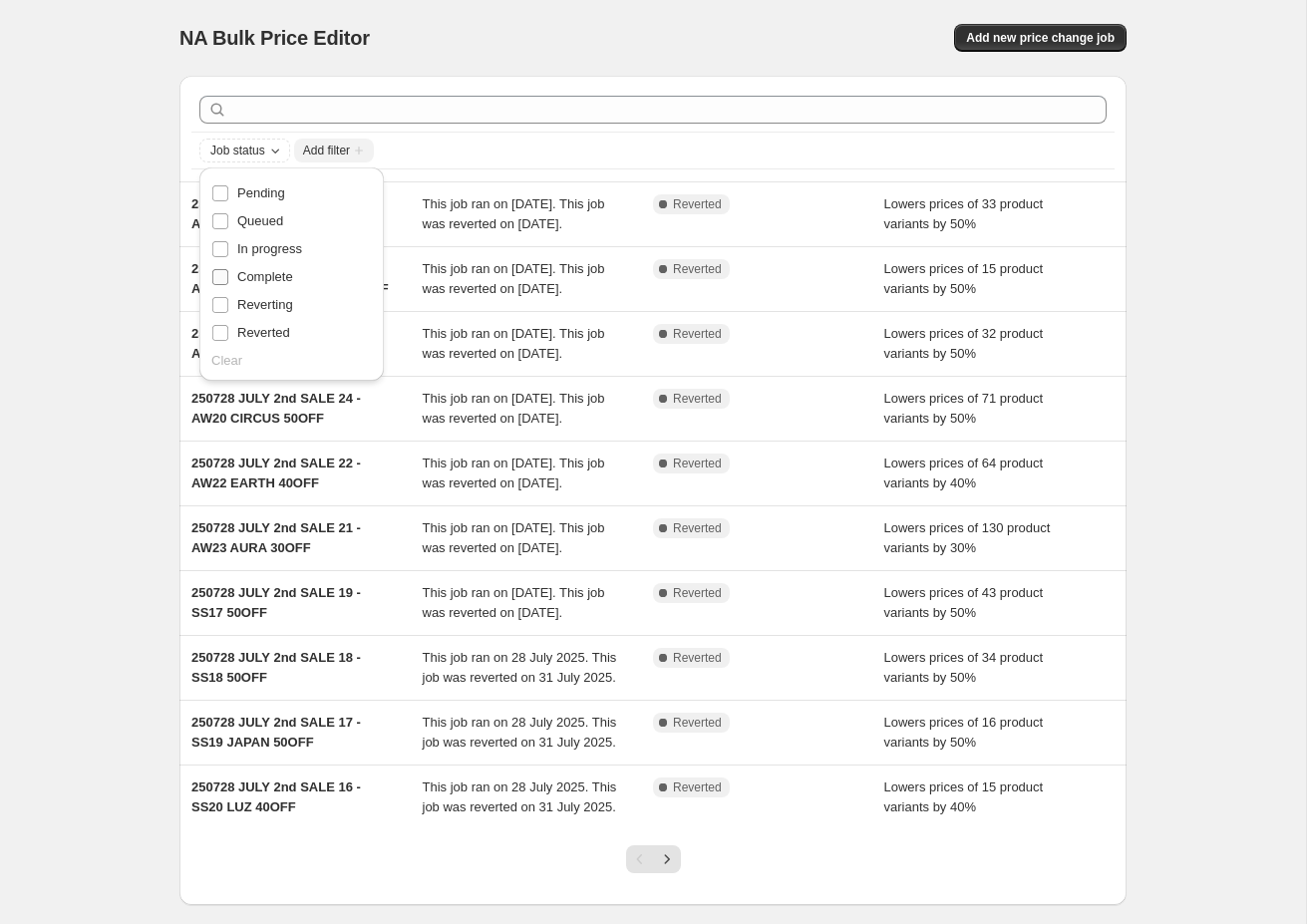 click on "Complete" at bounding box center [252, 277] 